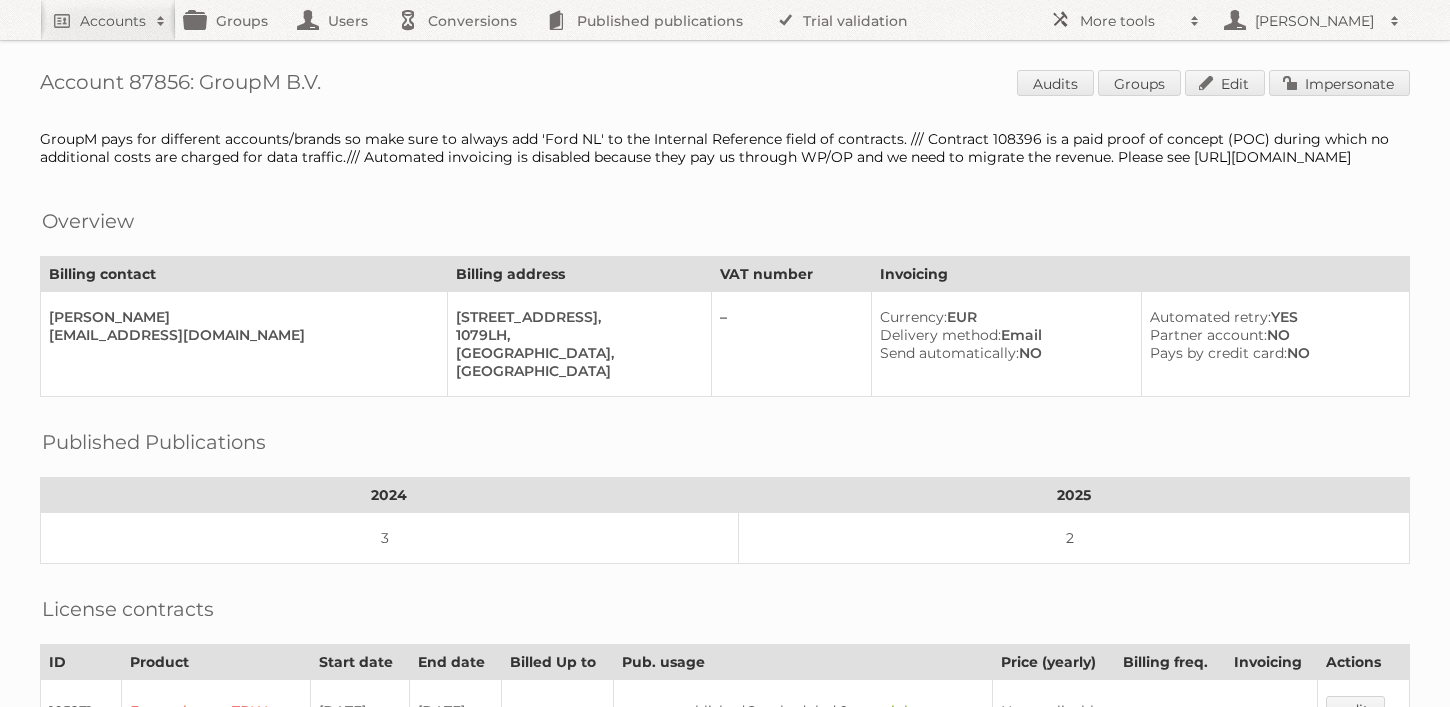 scroll, scrollTop: 0, scrollLeft: 0, axis: both 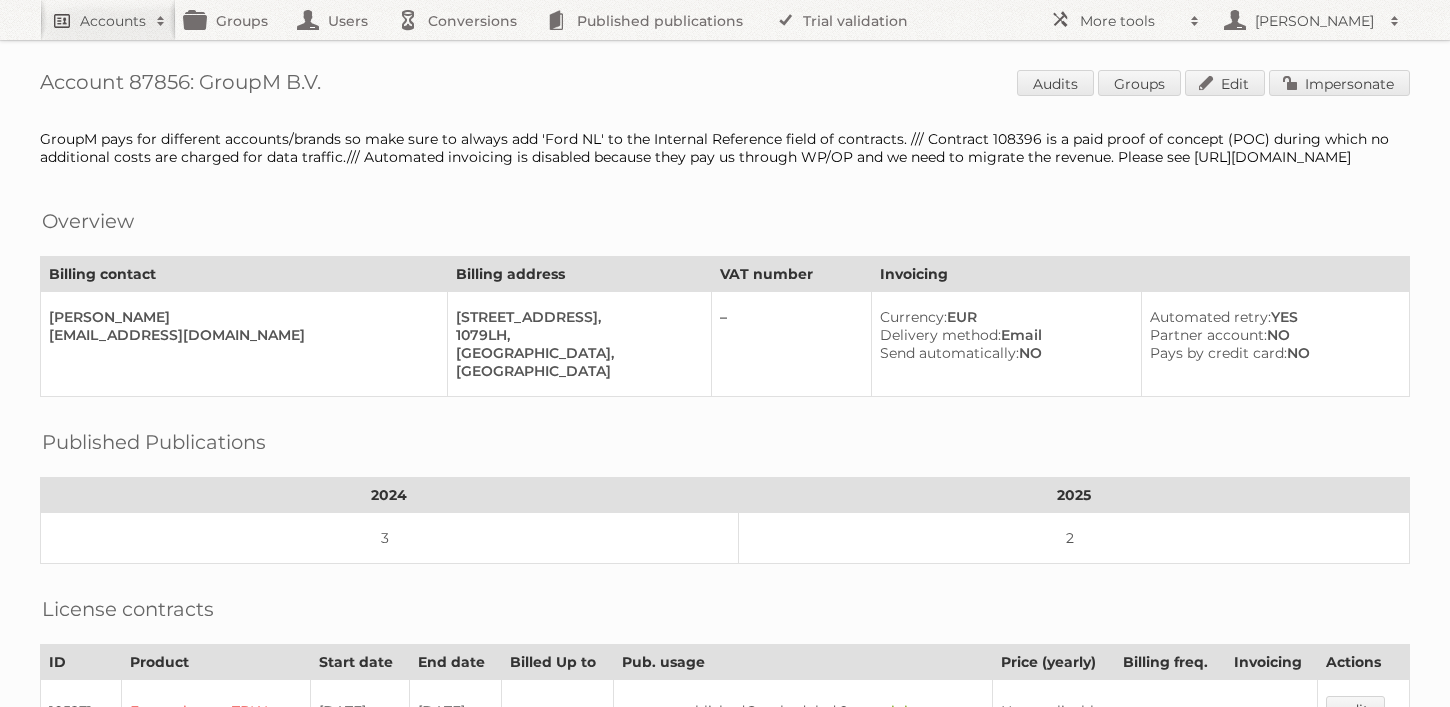 click on "Accounts" at bounding box center (108, 20) 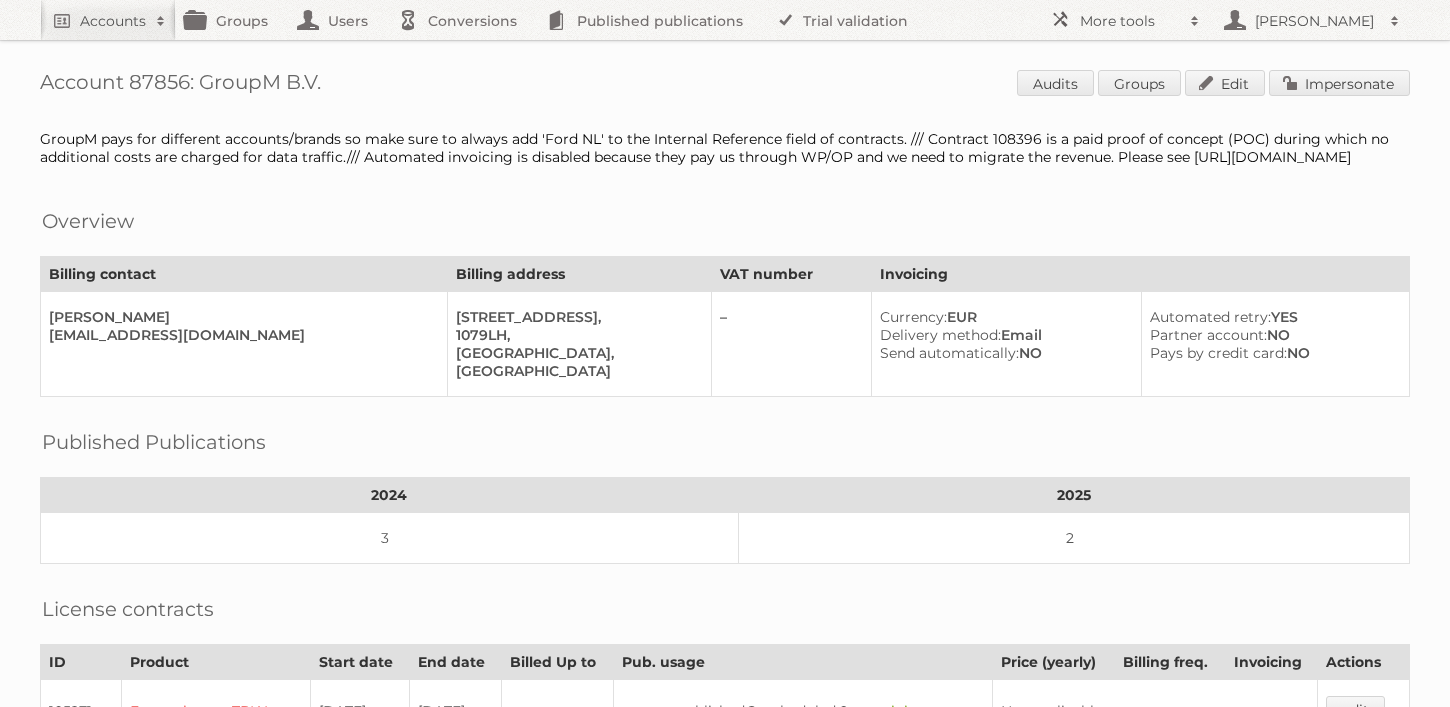 scroll, scrollTop: 0, scrollLeft: 0, axis: both 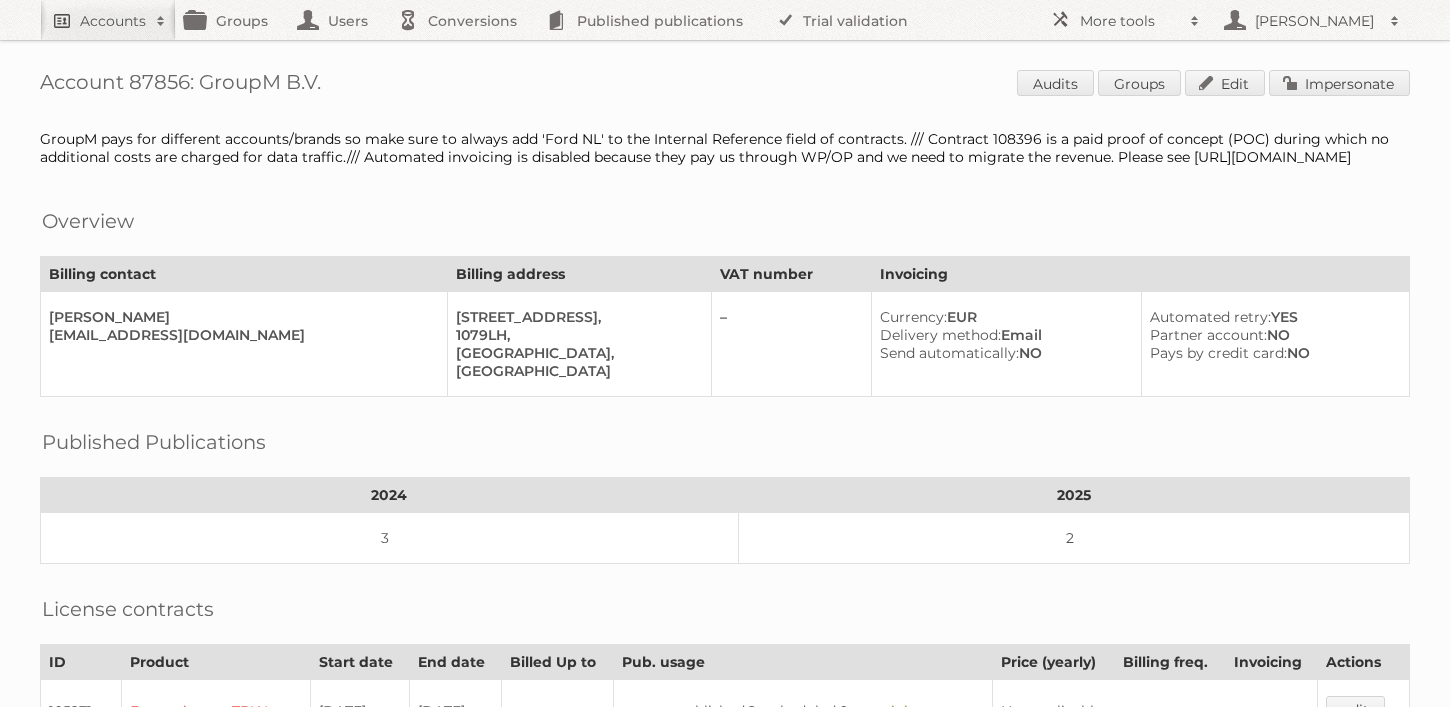 click on "Accounts" at bounding box center (113, 21) 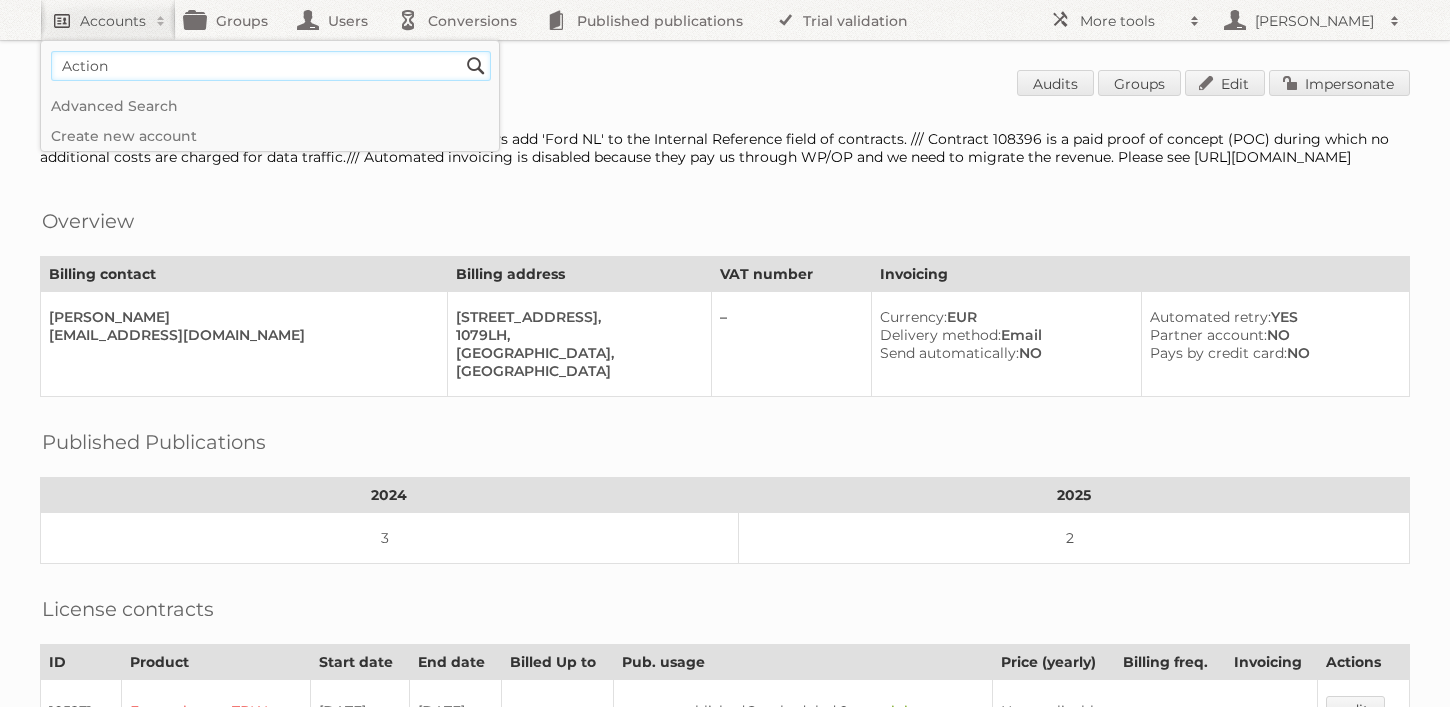 type on "Action" 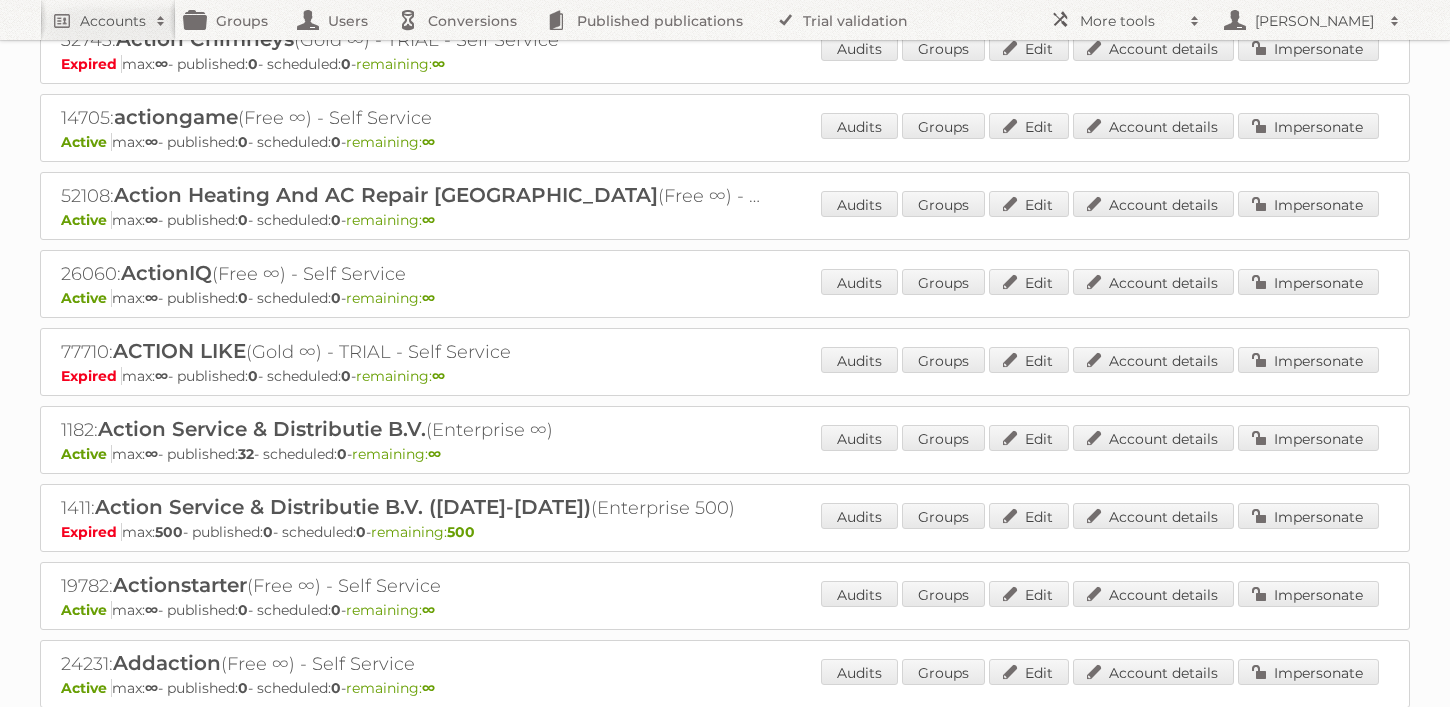 scroll, scrollTop: 334, scrollLeft: 0, axis: vertical 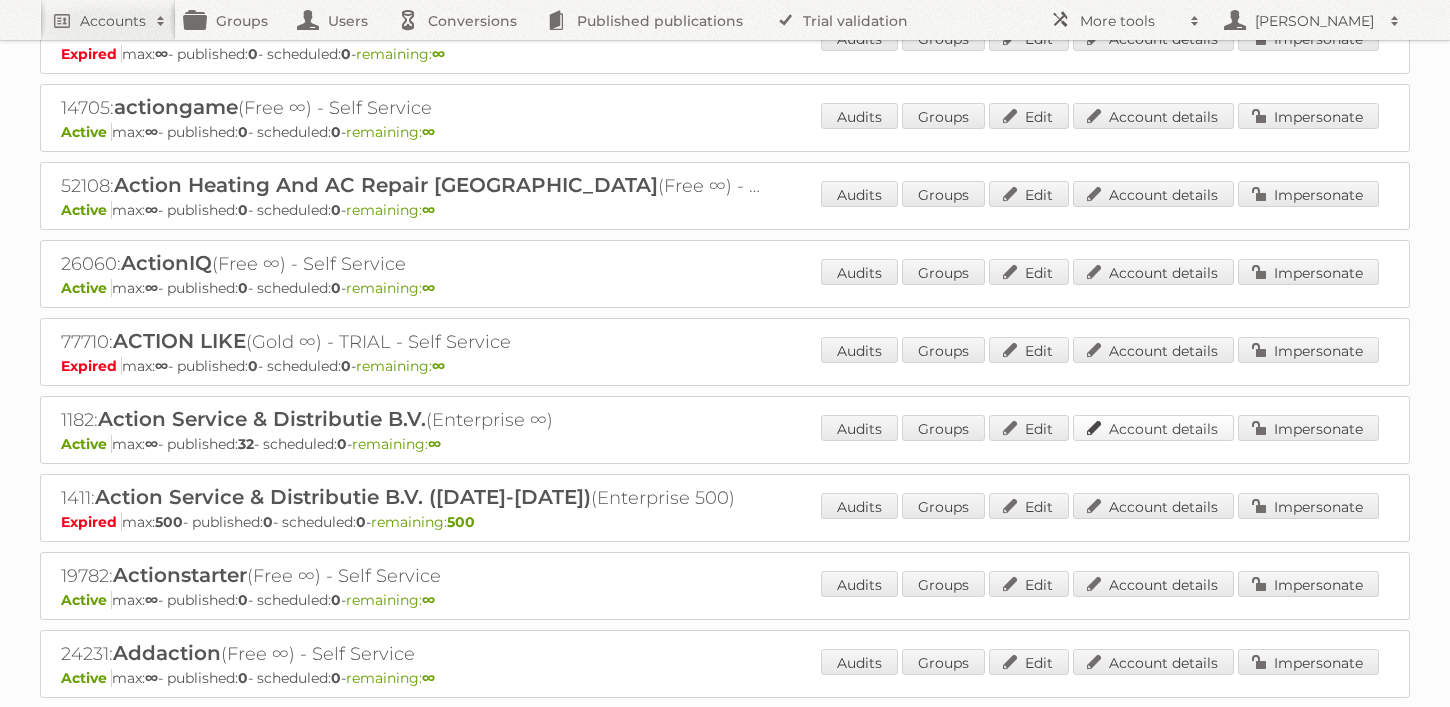 click on "Account details" at bounding box center (1153, 428) 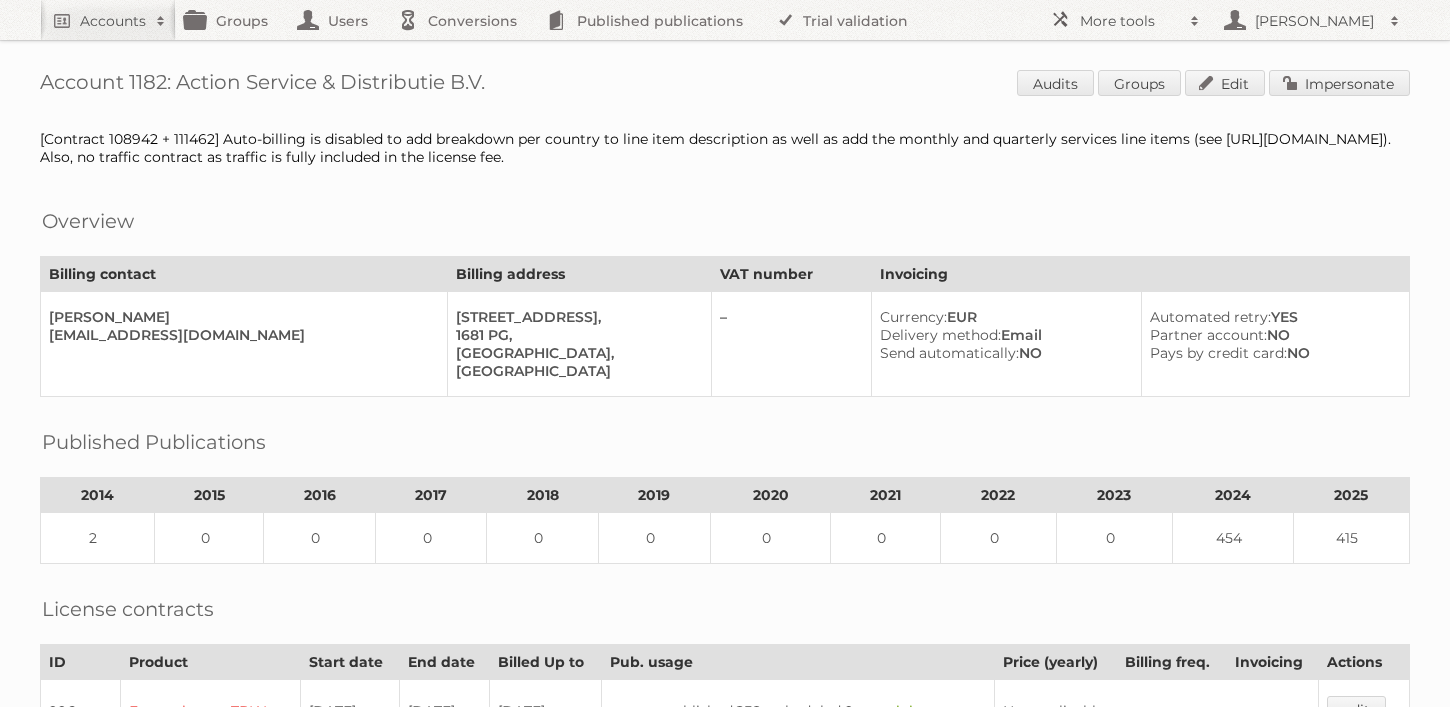 scroll, scrollTop: 0, scrollLeft: 0, axis: both 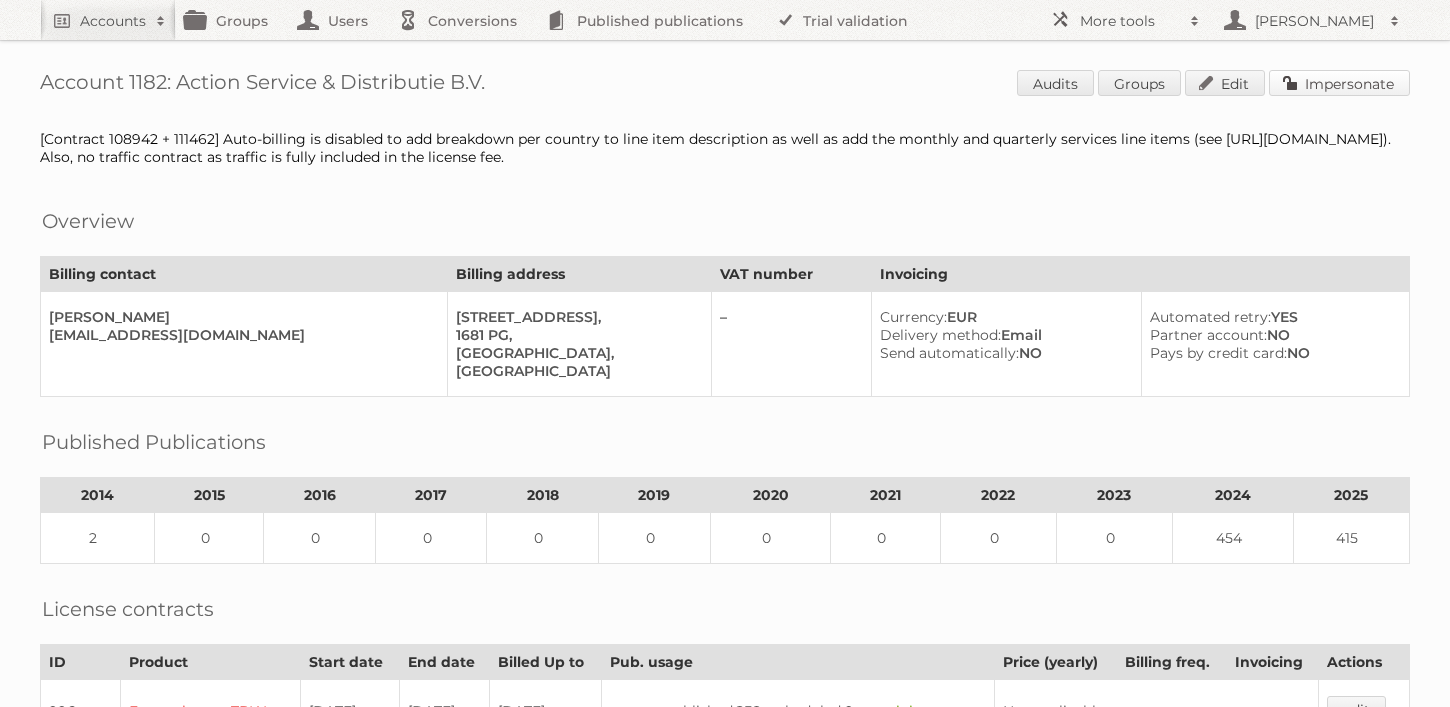 click on "Impersonate" at bounding box center [1339, 83] 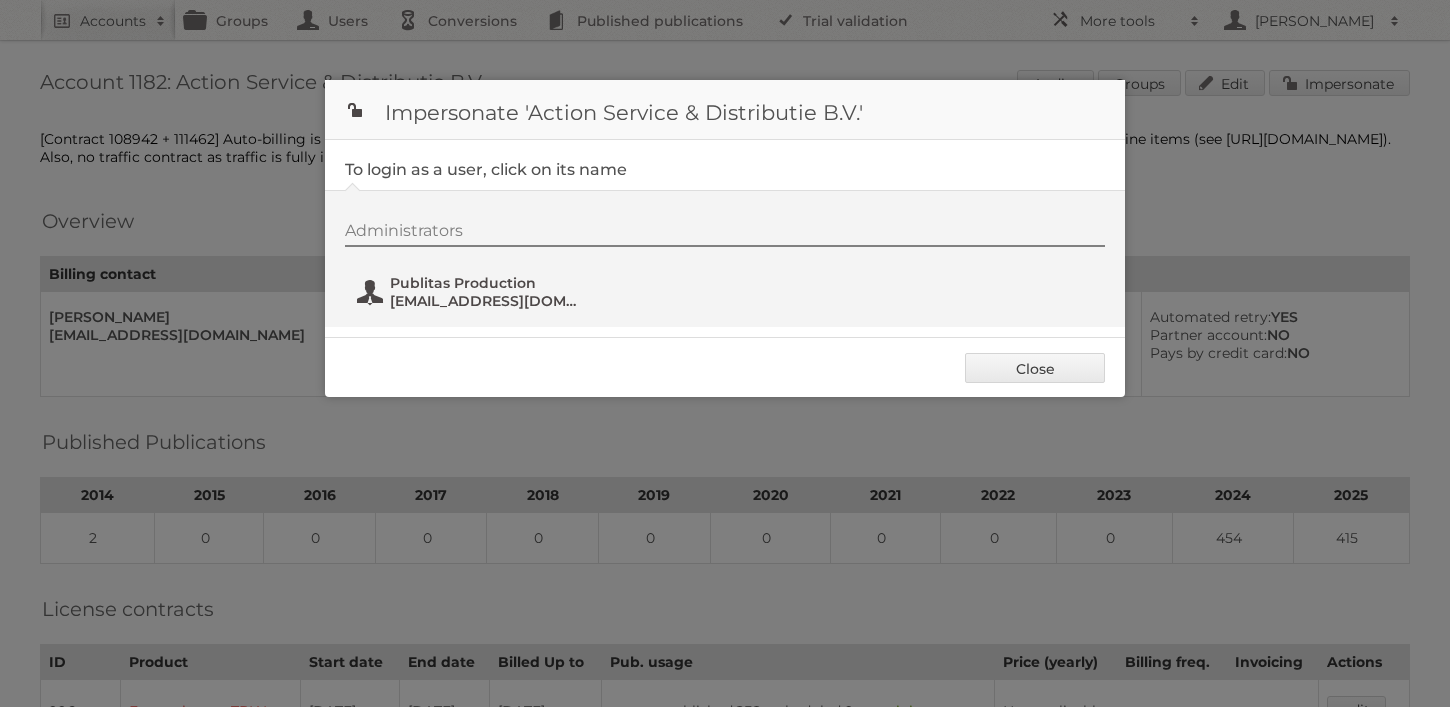 click on "fs+action@publitas.com" at bounding box center [487, 301] 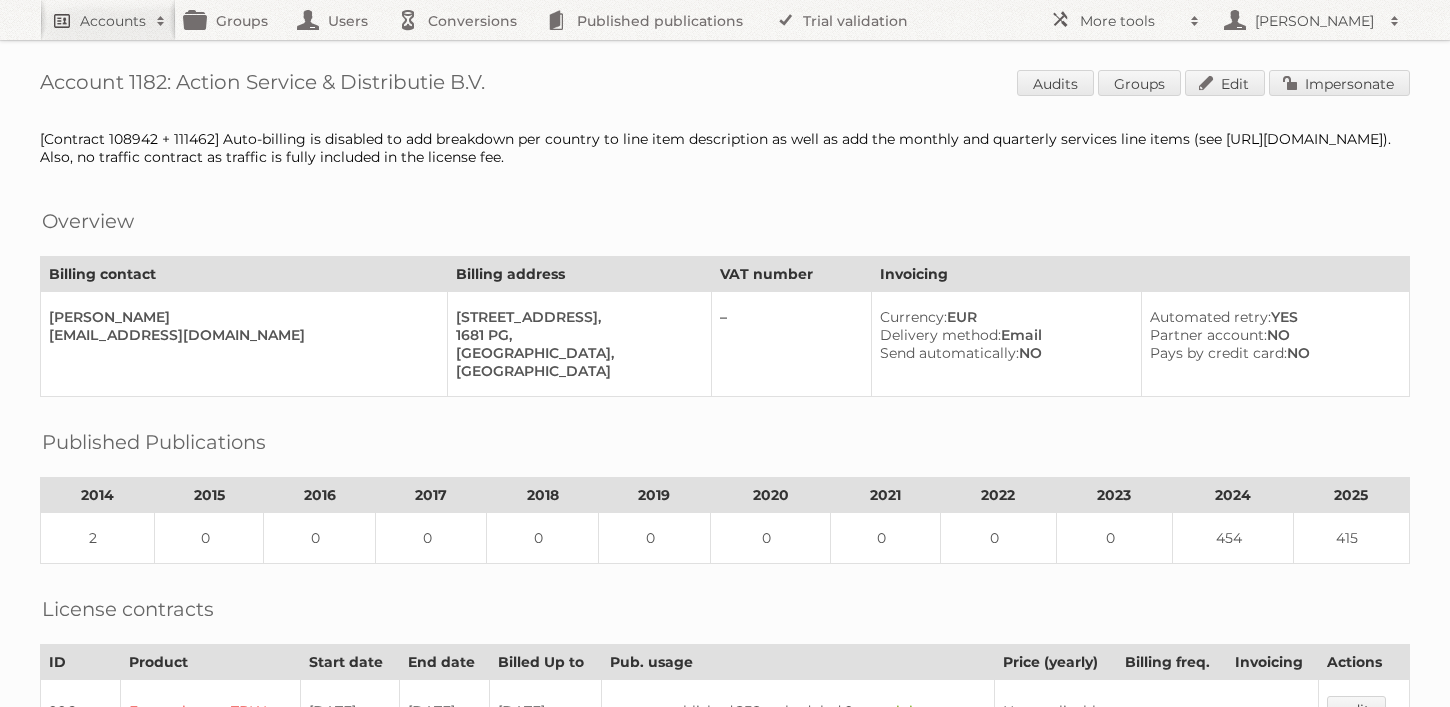 click on "Accounts" at bounding box center [108, 20] 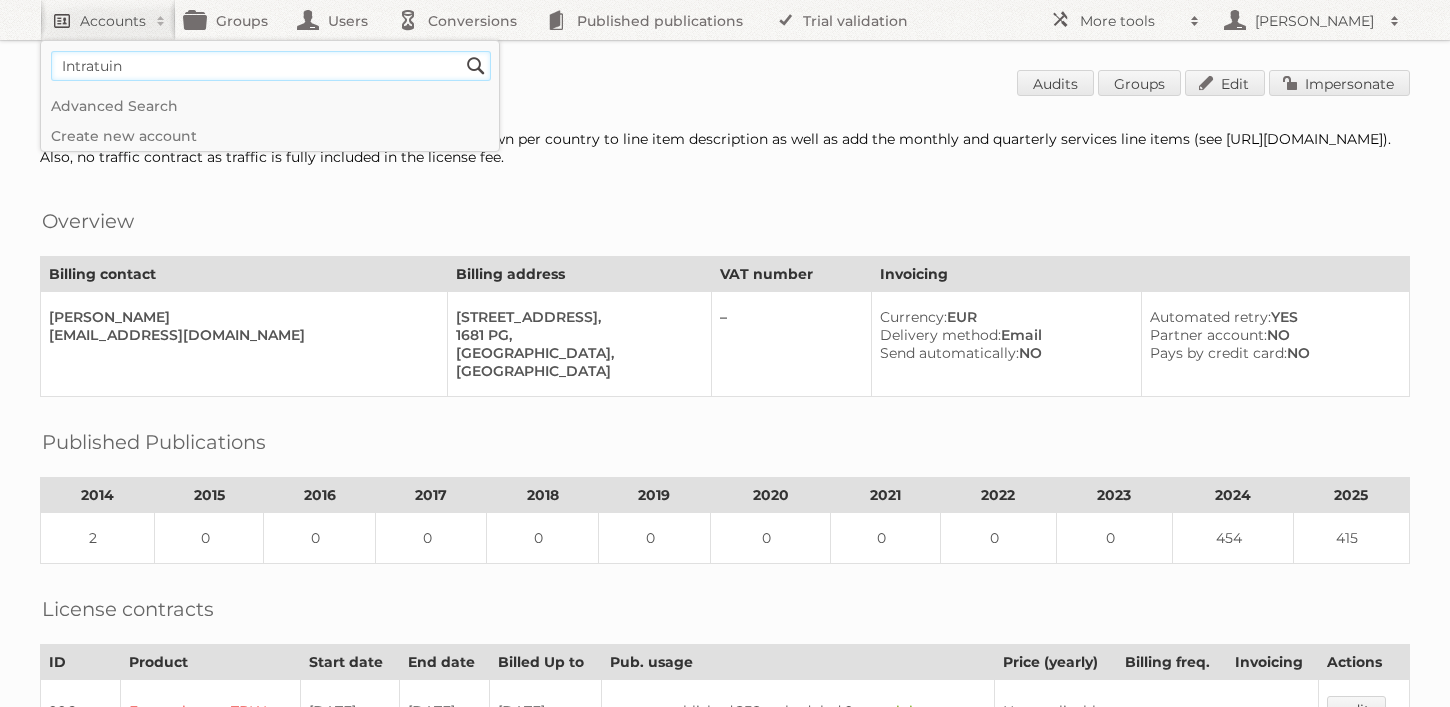 type on "Intratuin" 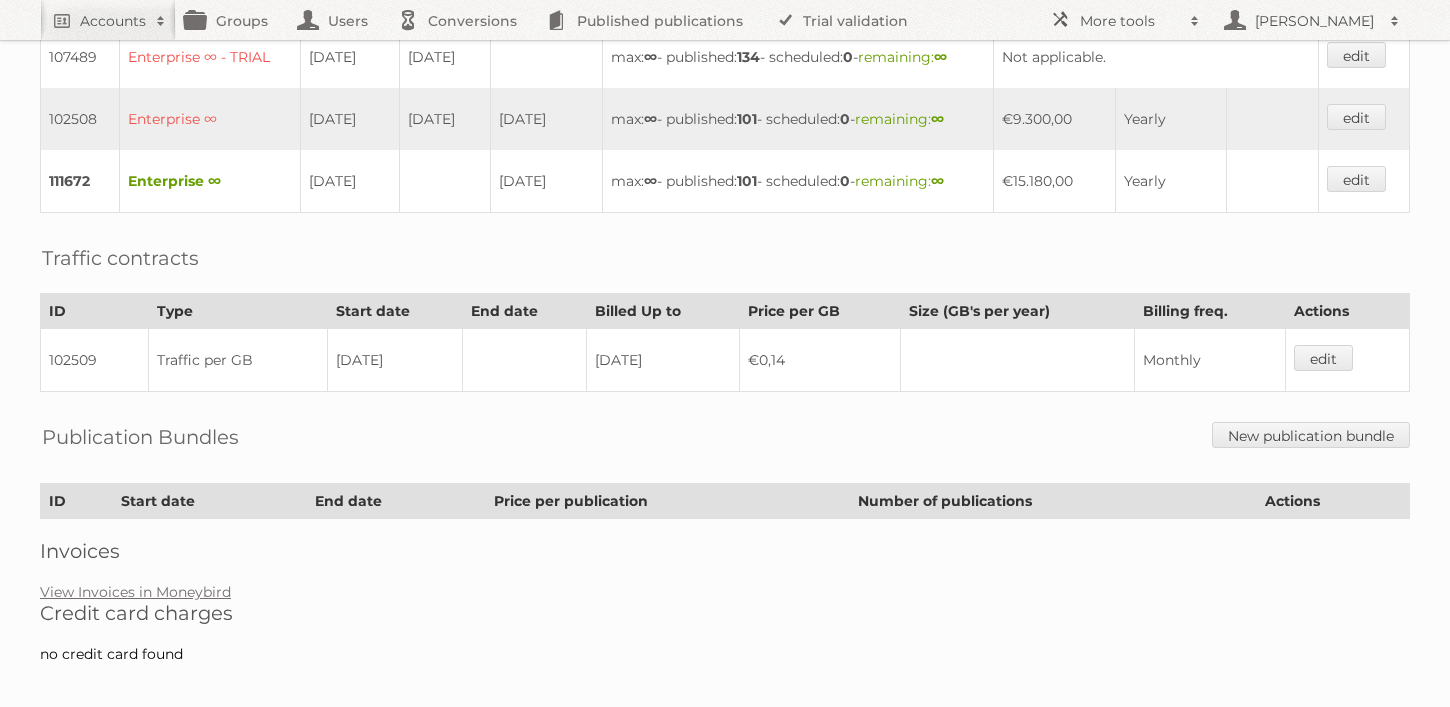 scroll, scrollTop: 0, scrollLeft: 0, axis: both 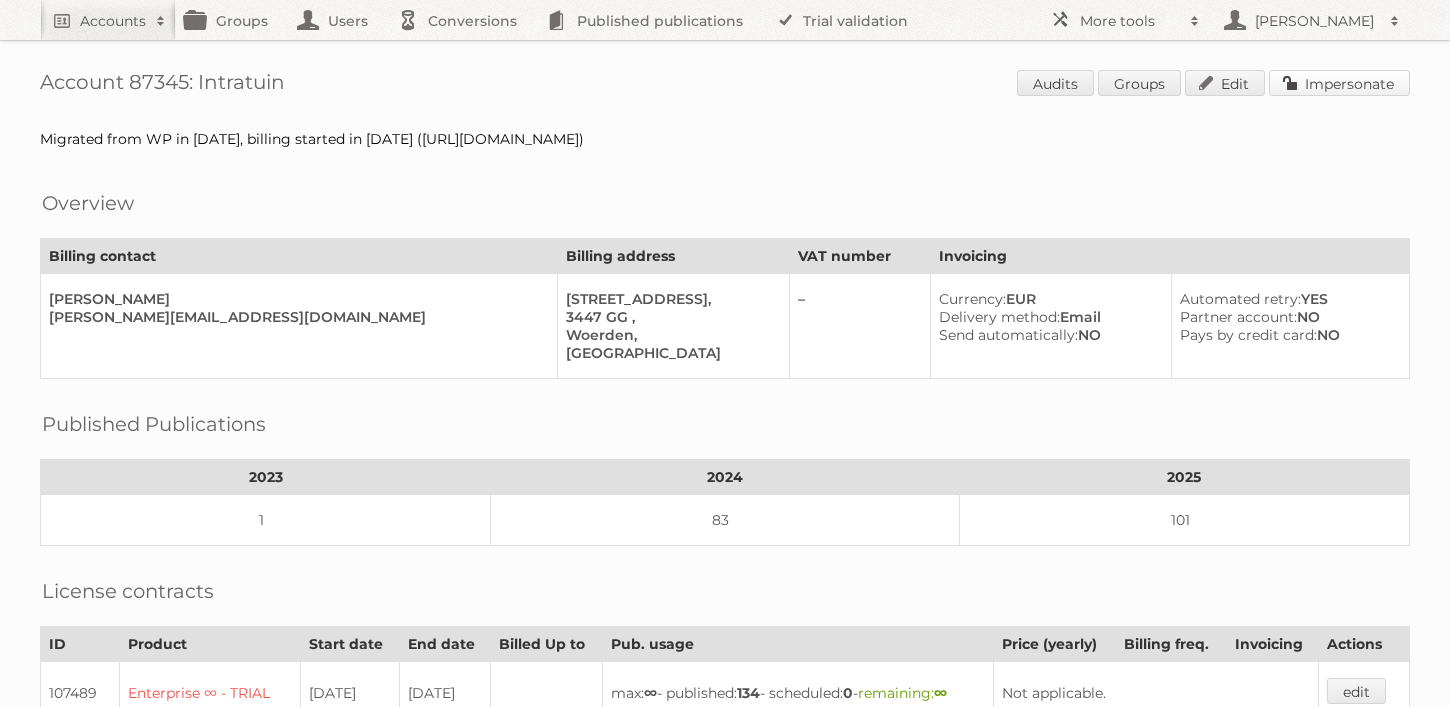 click on "Impersonate" at bounding box center (1339, 83) 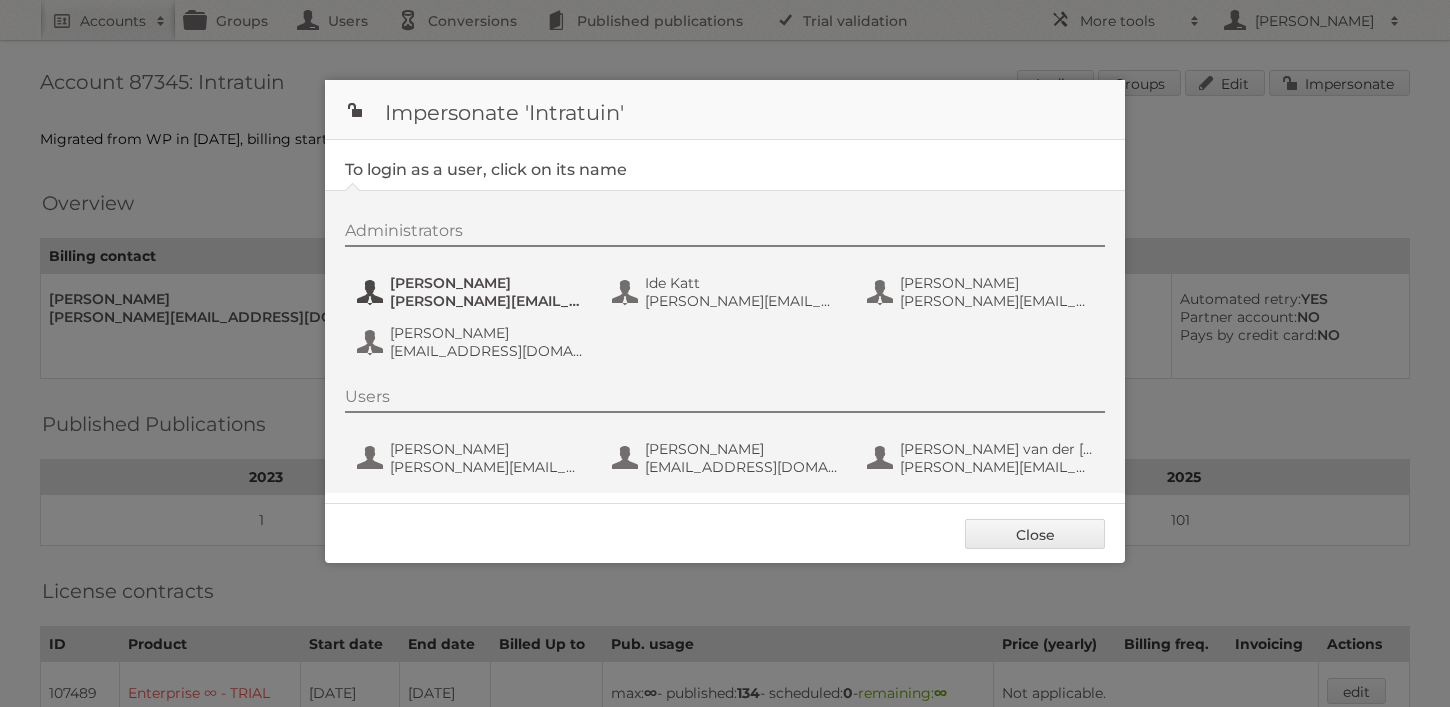 click on "Annika Clemens" at bounding box center (487, 283) 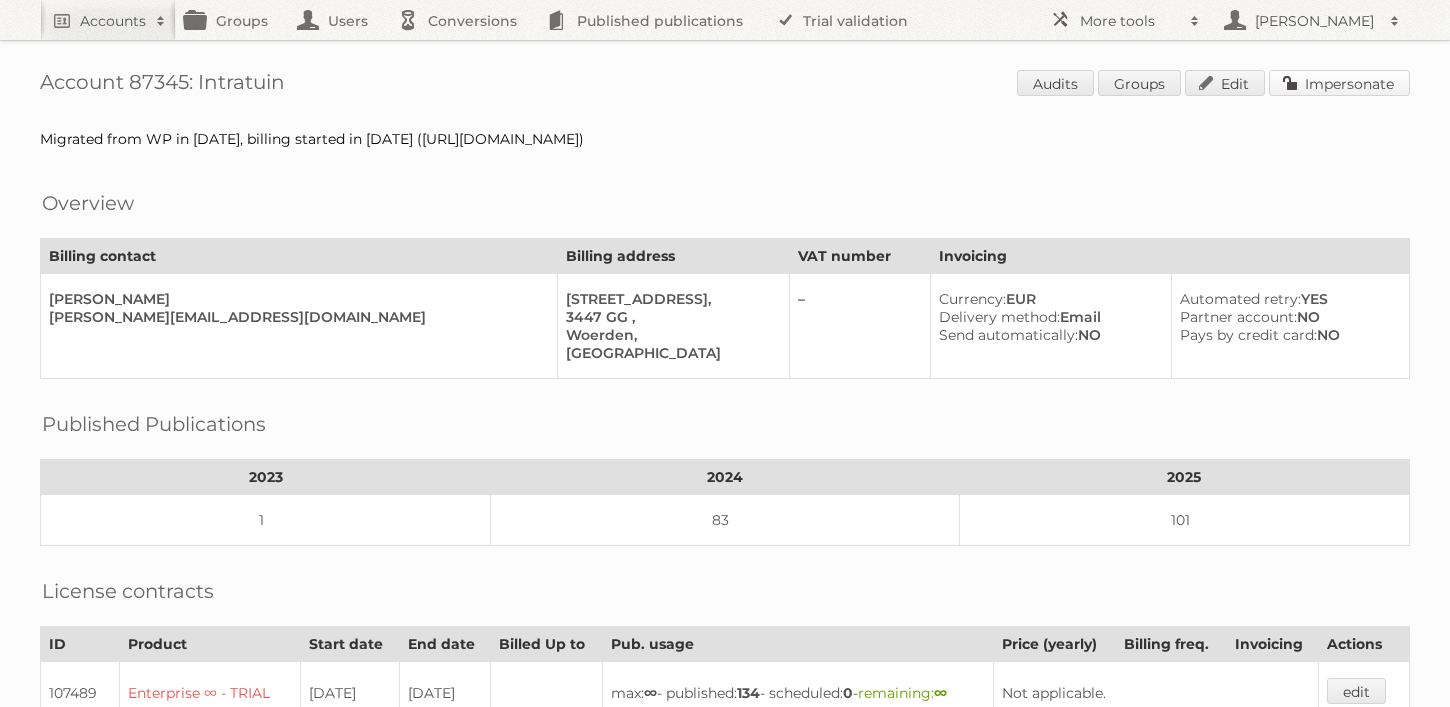 click on "Impersonate" at bounding box center (1339, 83) 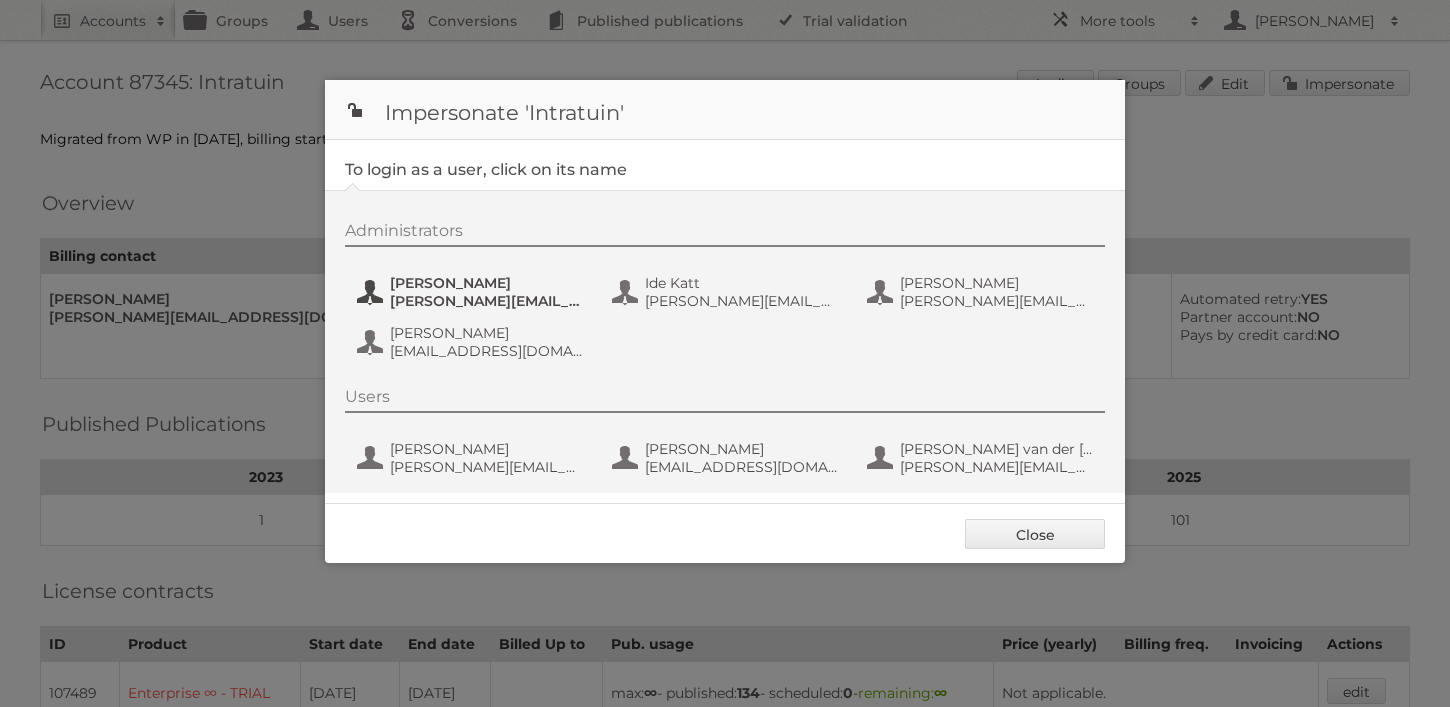 click on "Annika Clemens" at bounding box center (487, 283) 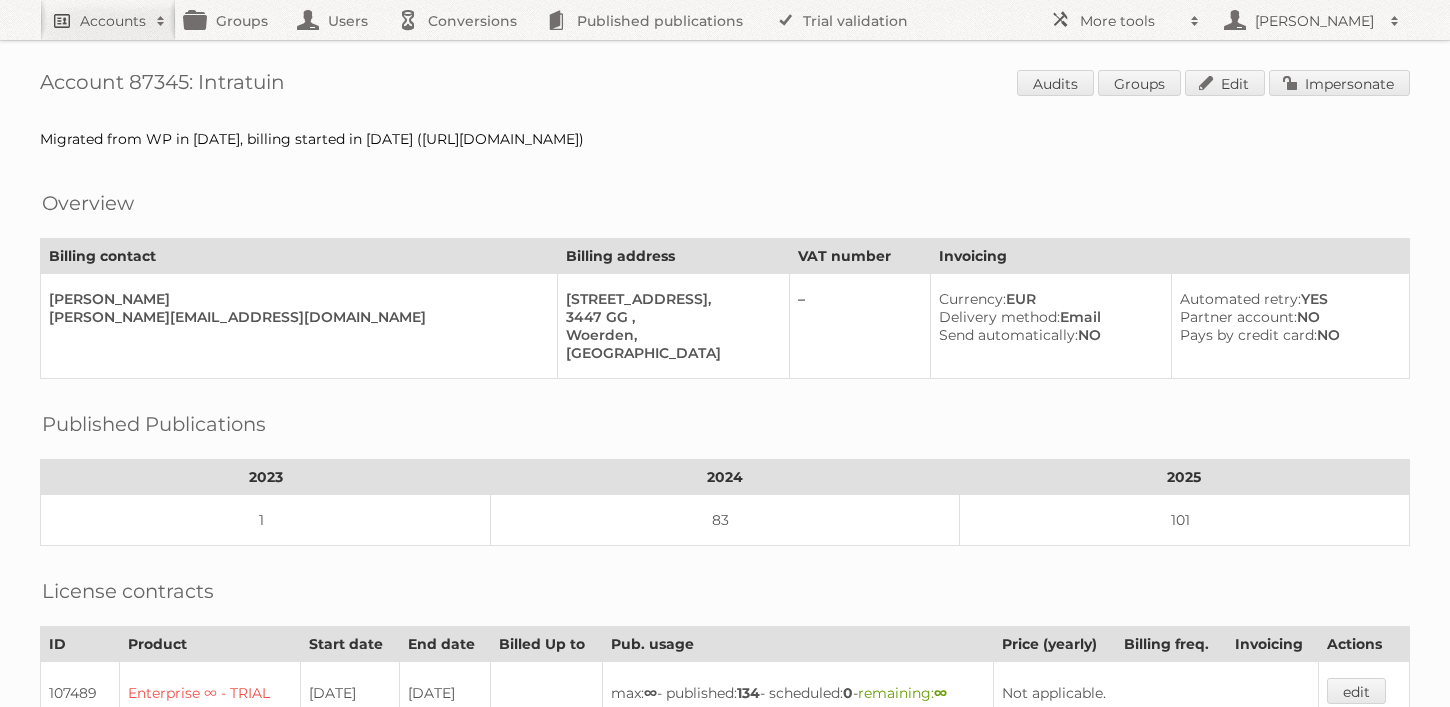 click on "Accounts" at bounding box center (113, 21) 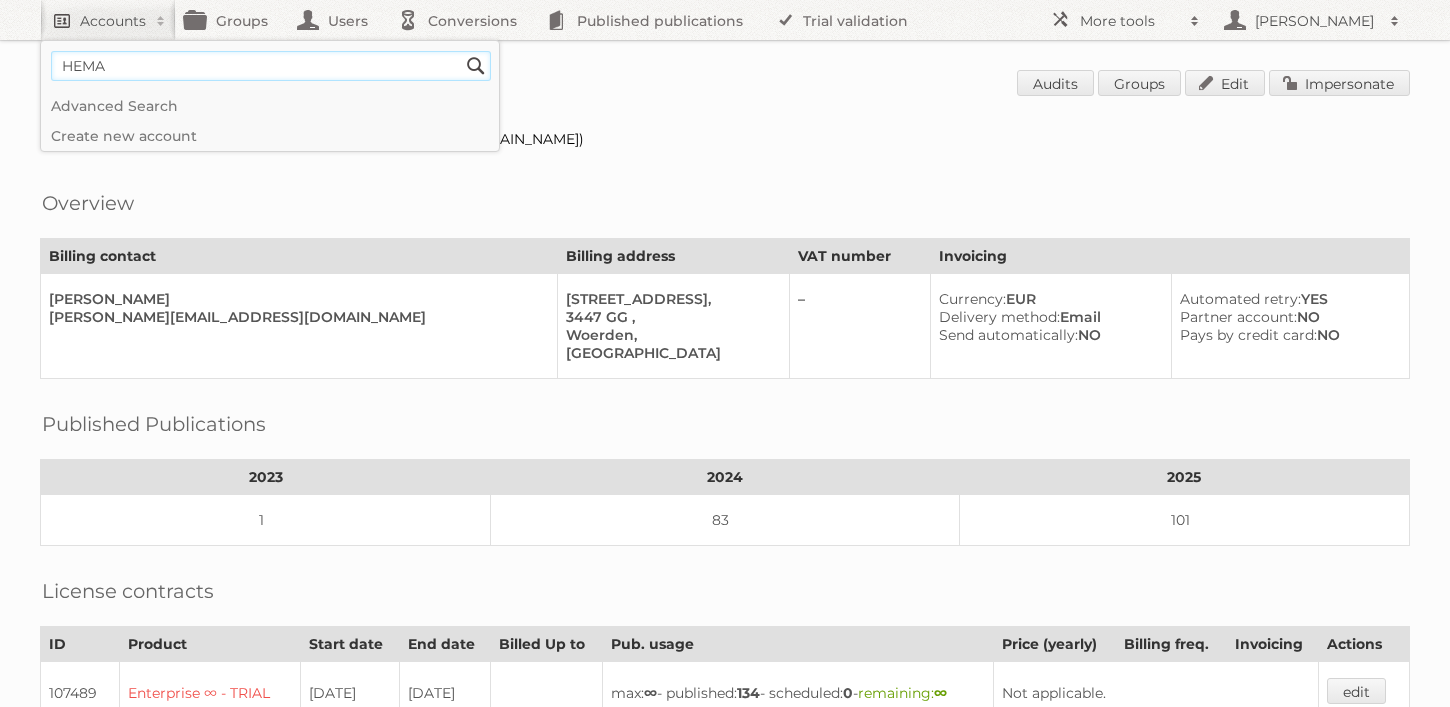type on "HEMA" 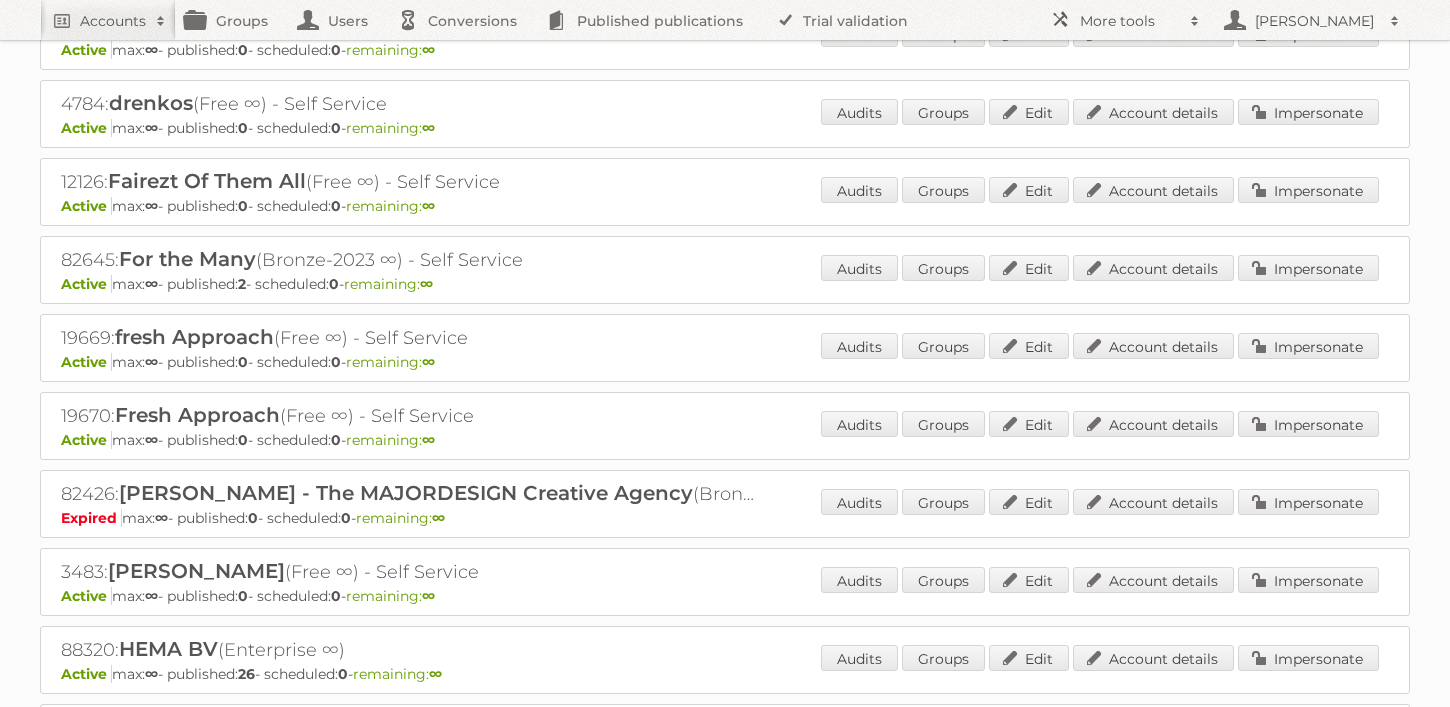 scroll, scrollTop: 1286, scrollLeft: 0, axis: vertical 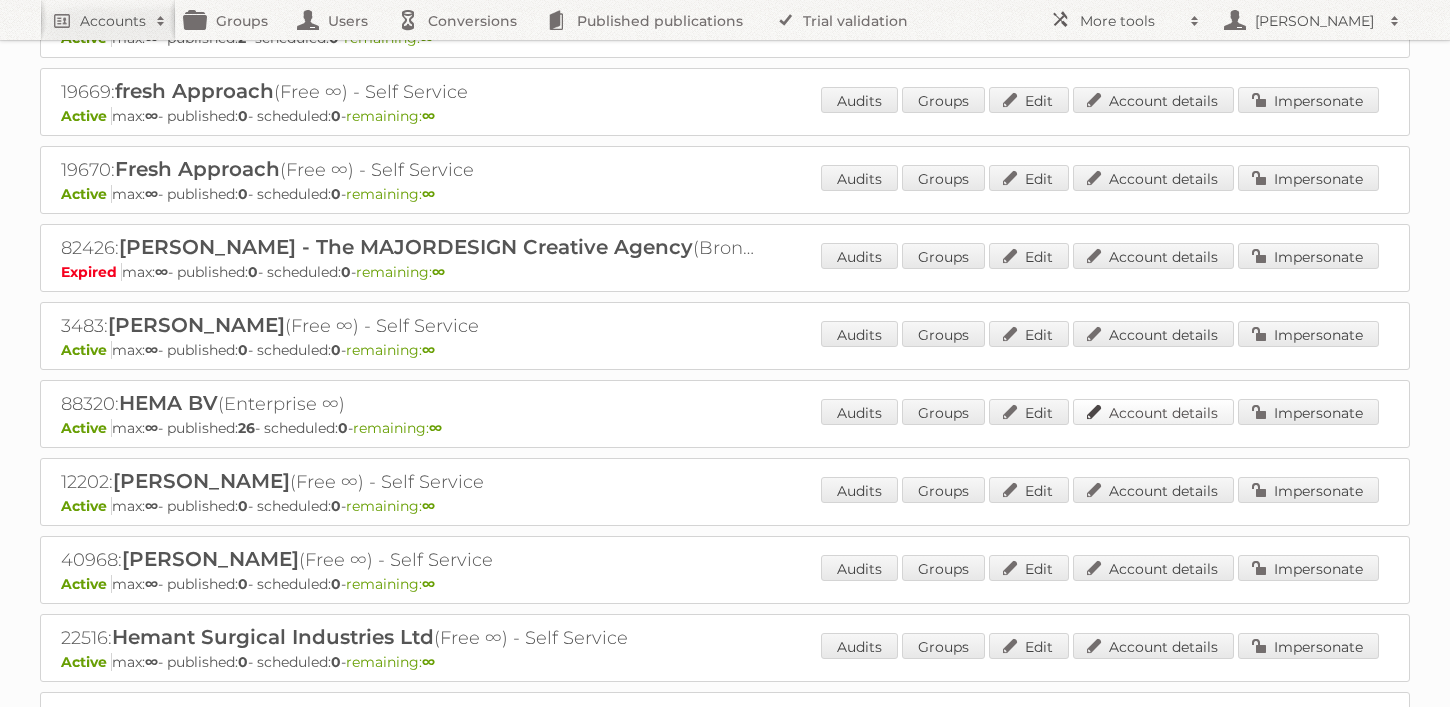 click on "Account details" at bounding box center (1153, 412) 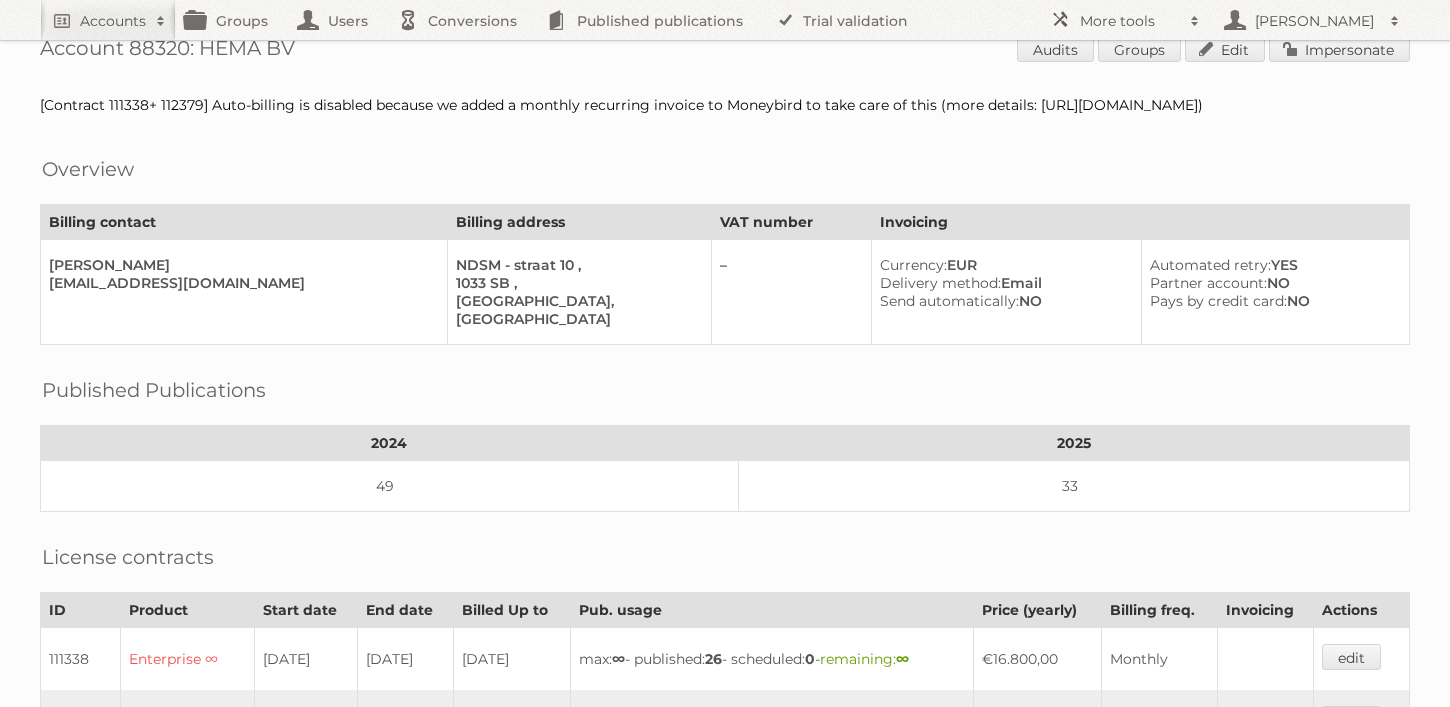 scroll, scrollTop: 0, scrollLeft: 0, axis: both 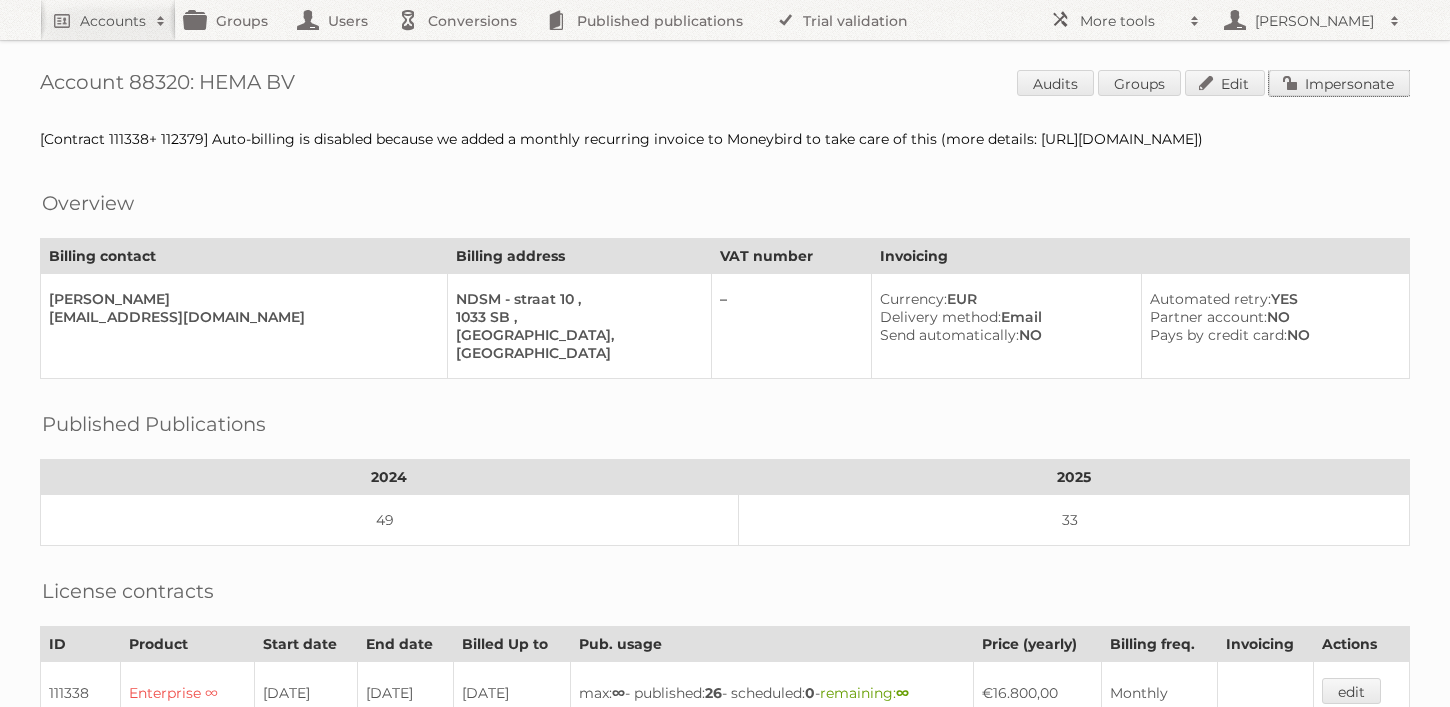 click on "Impersonate" at bounding box center (1339, 83) 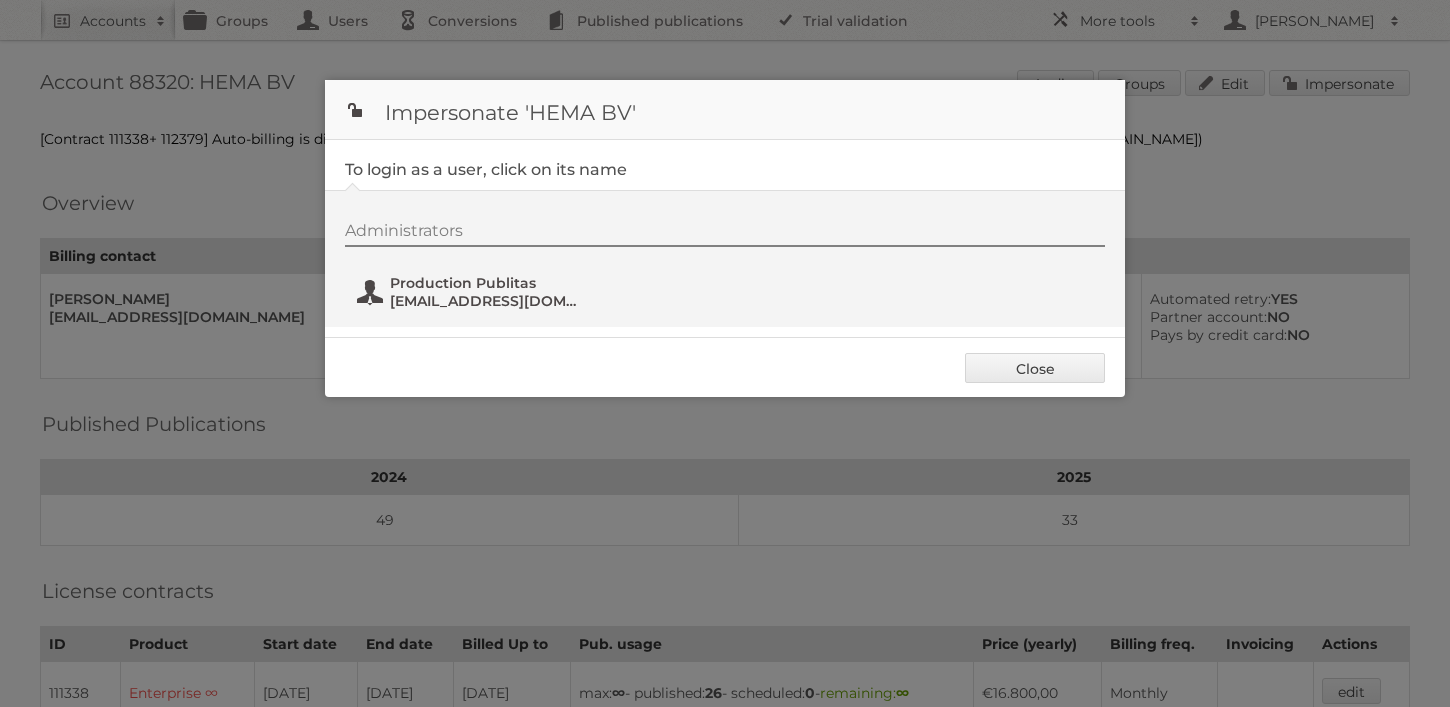 click on "fs+hema@publitas.com" at bounding box center [487, 301] 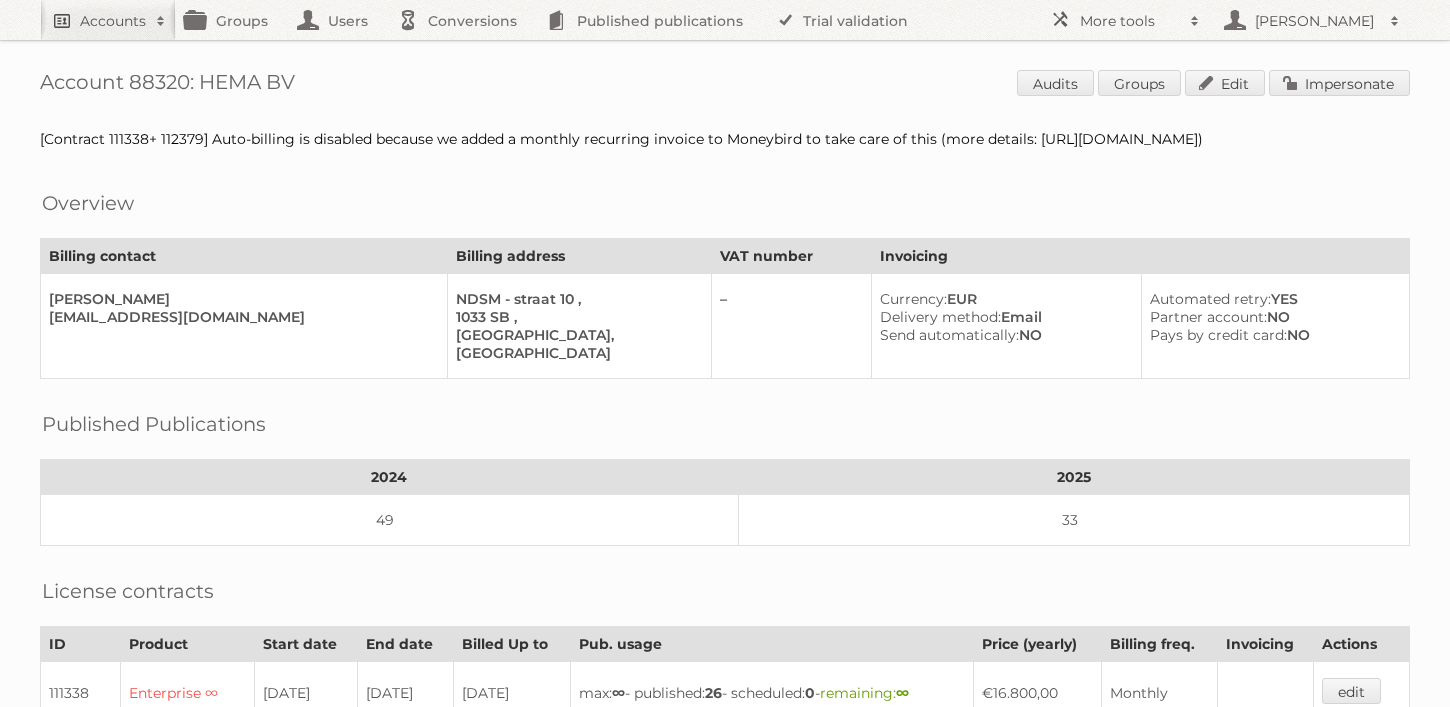click on "Accounts" at bounding box center [113, 21] 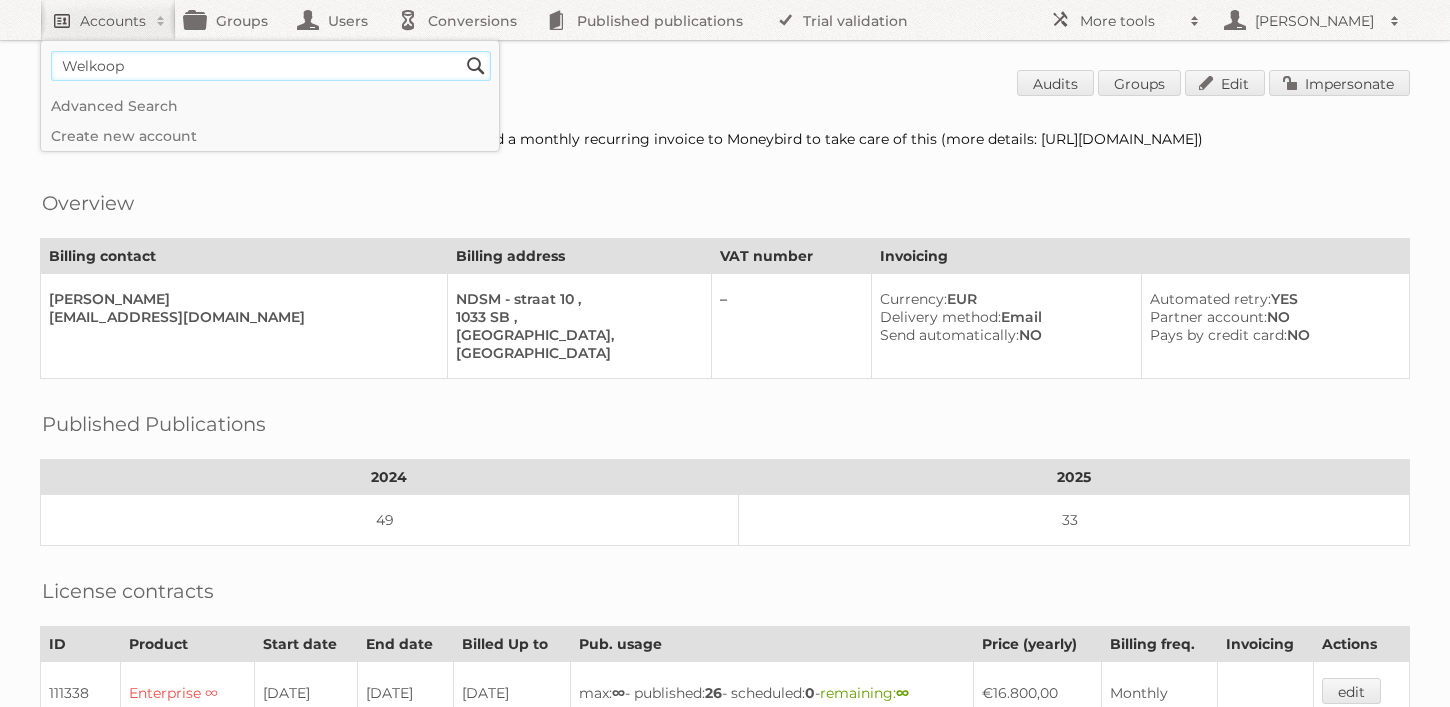 type on "Welkoop" 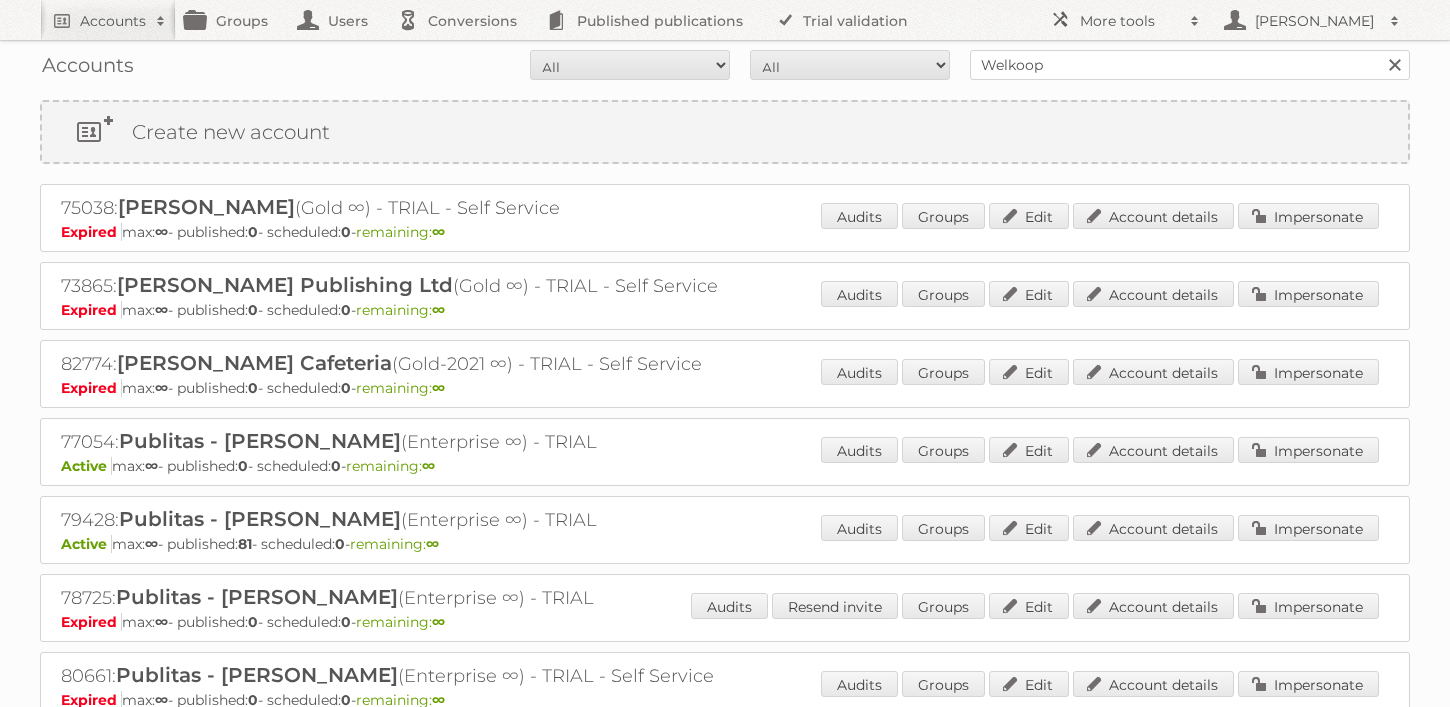 scroll, scrollTop: 0, scrollLeft: 0, axis: both 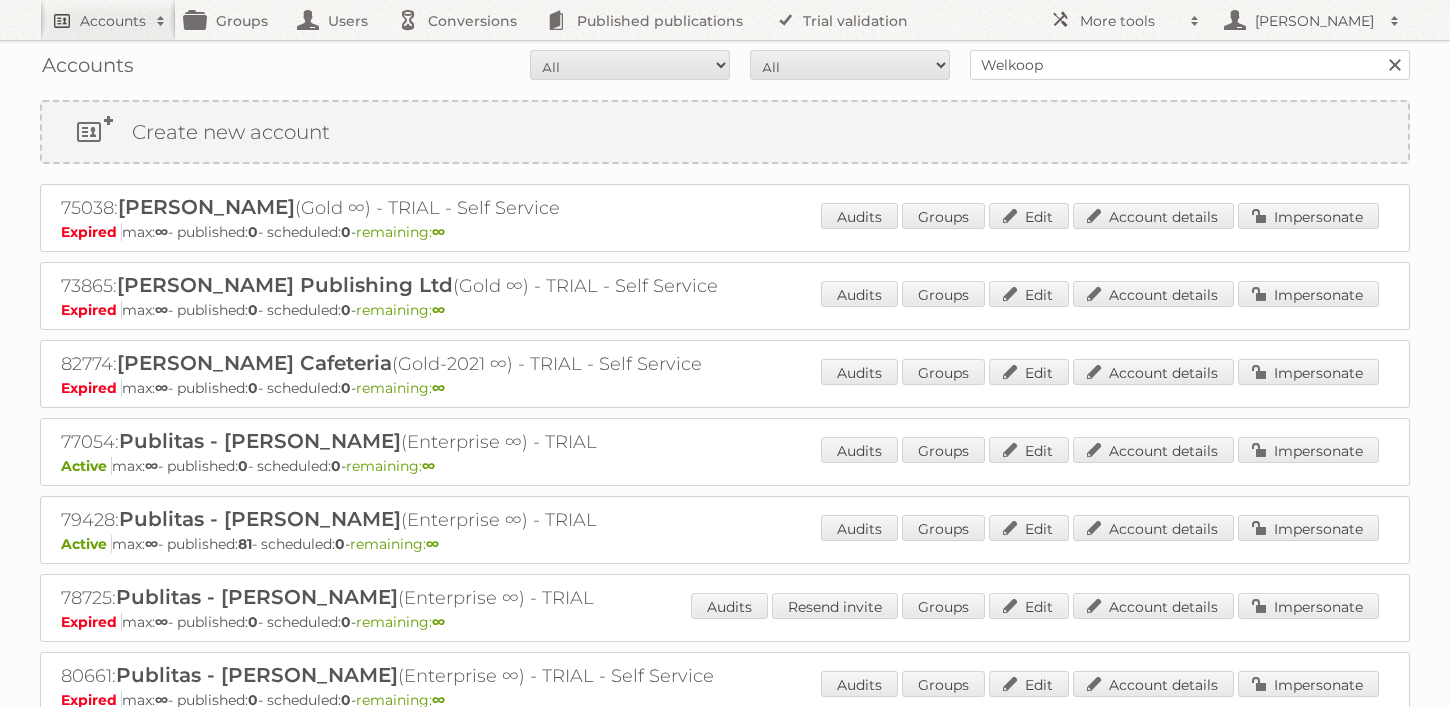click on "Accounts" at bounding box center [113, 21] 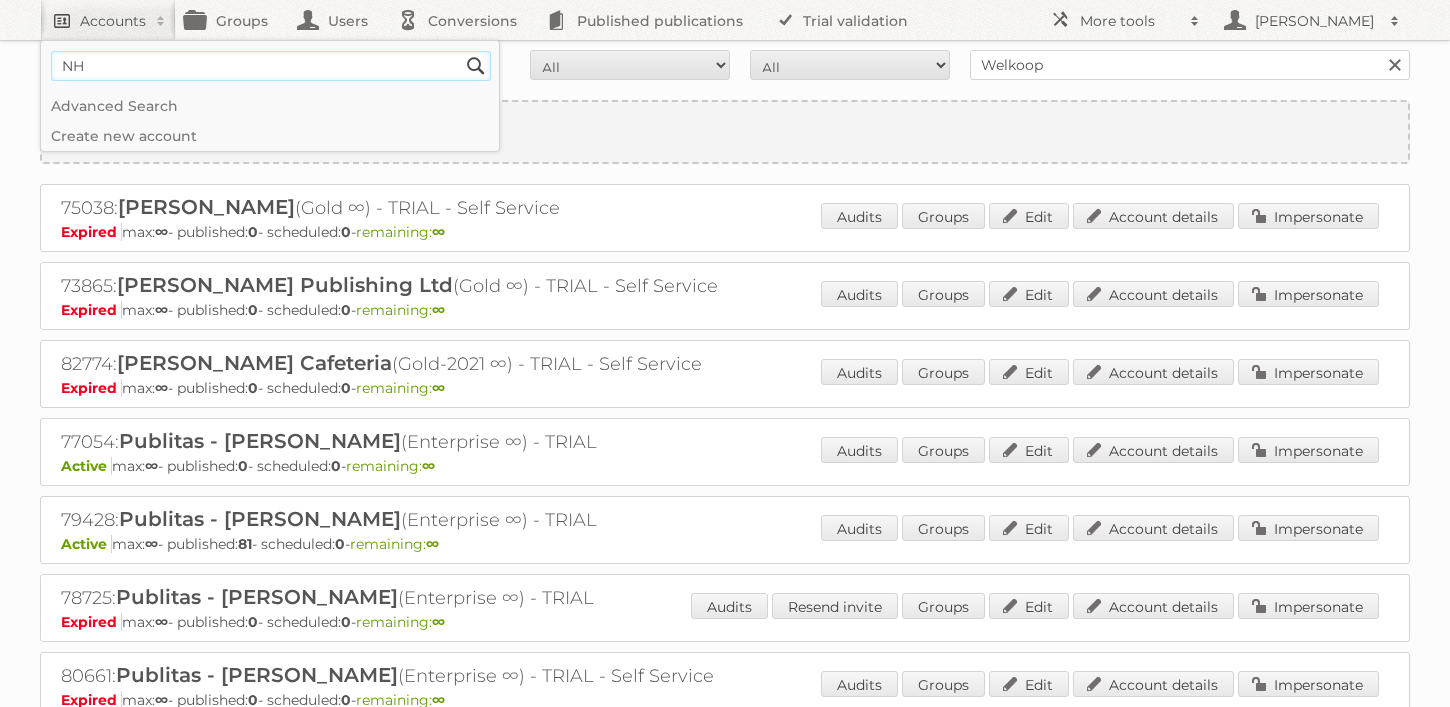 type on "N" 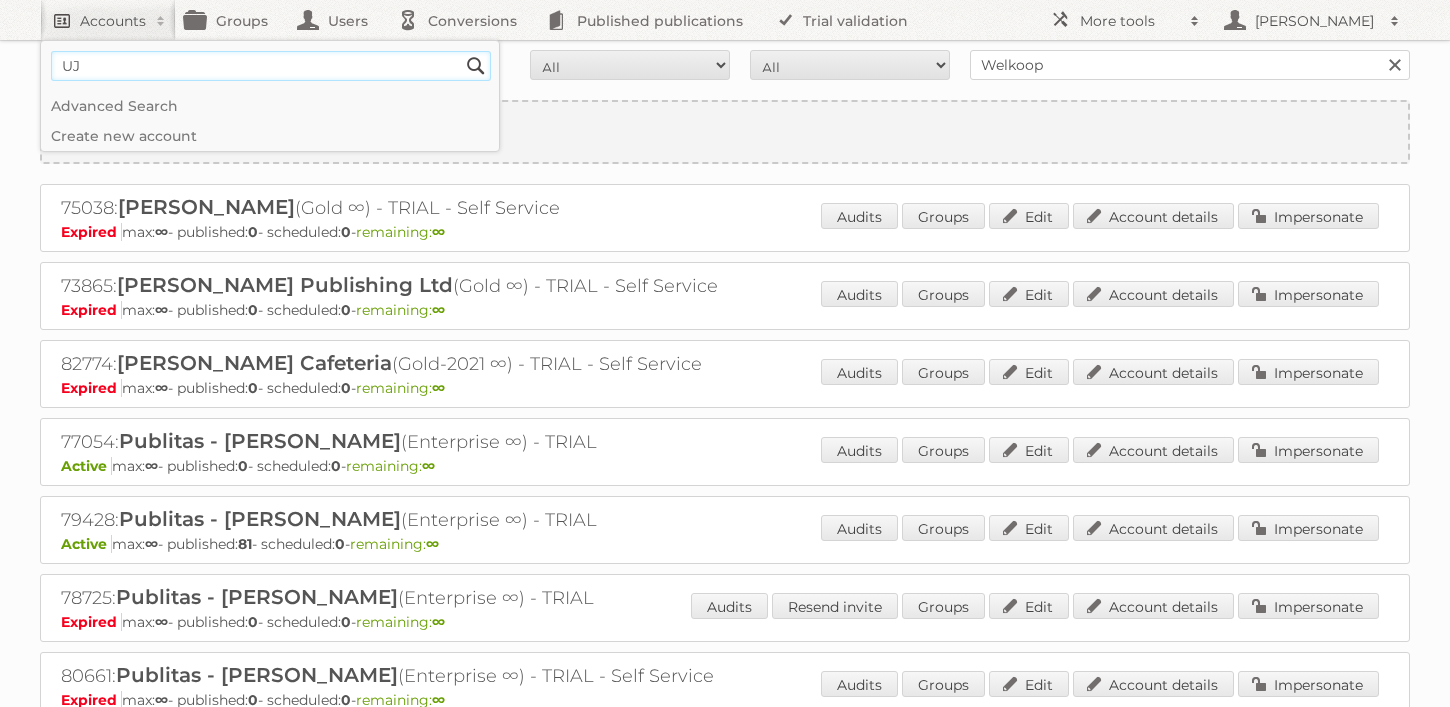 type on "U" 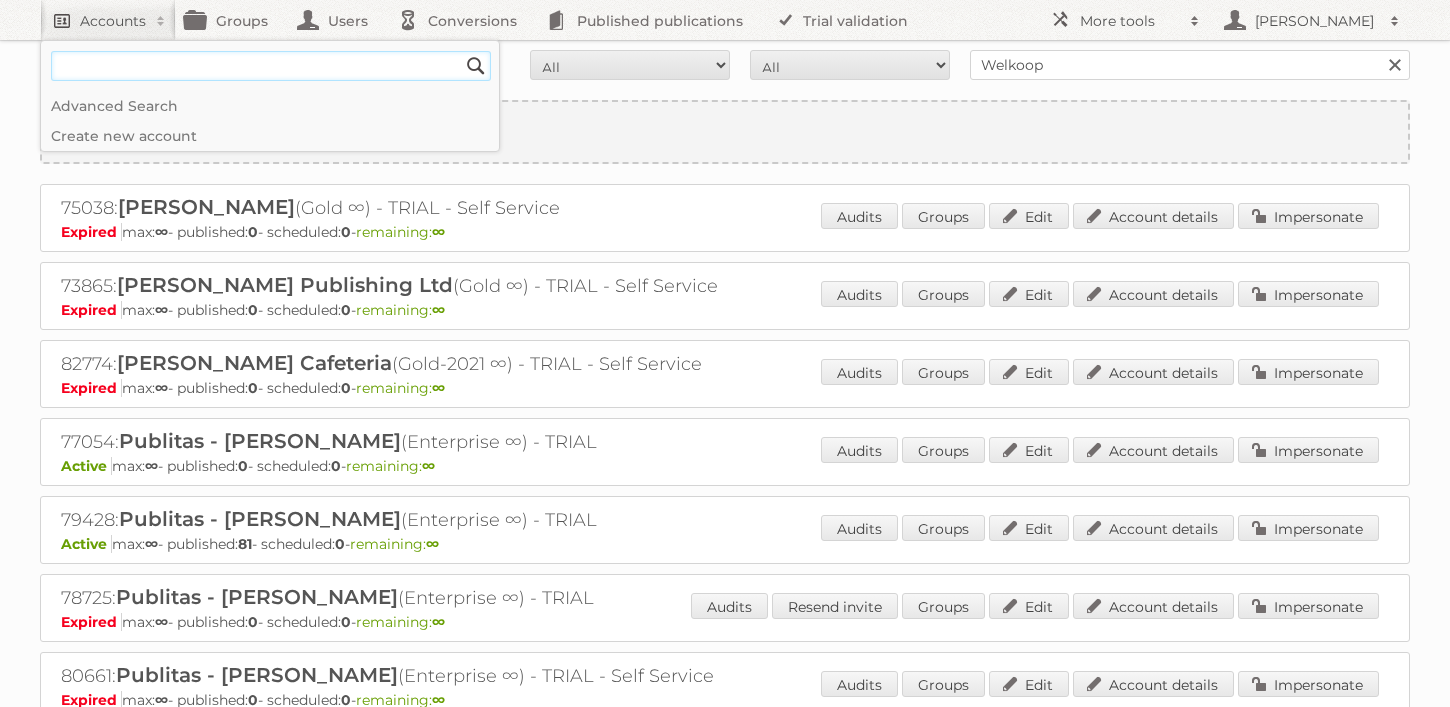 type on "U" 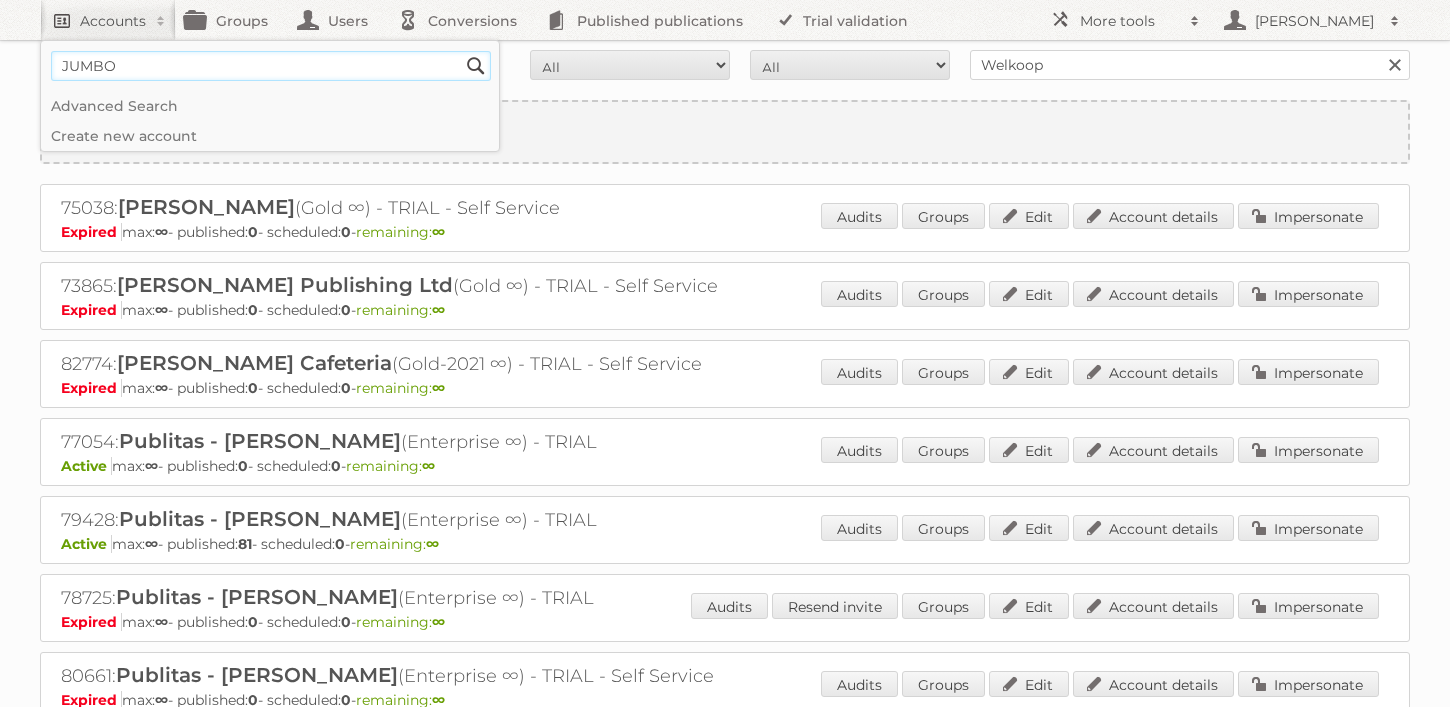 type on "JUMBO" 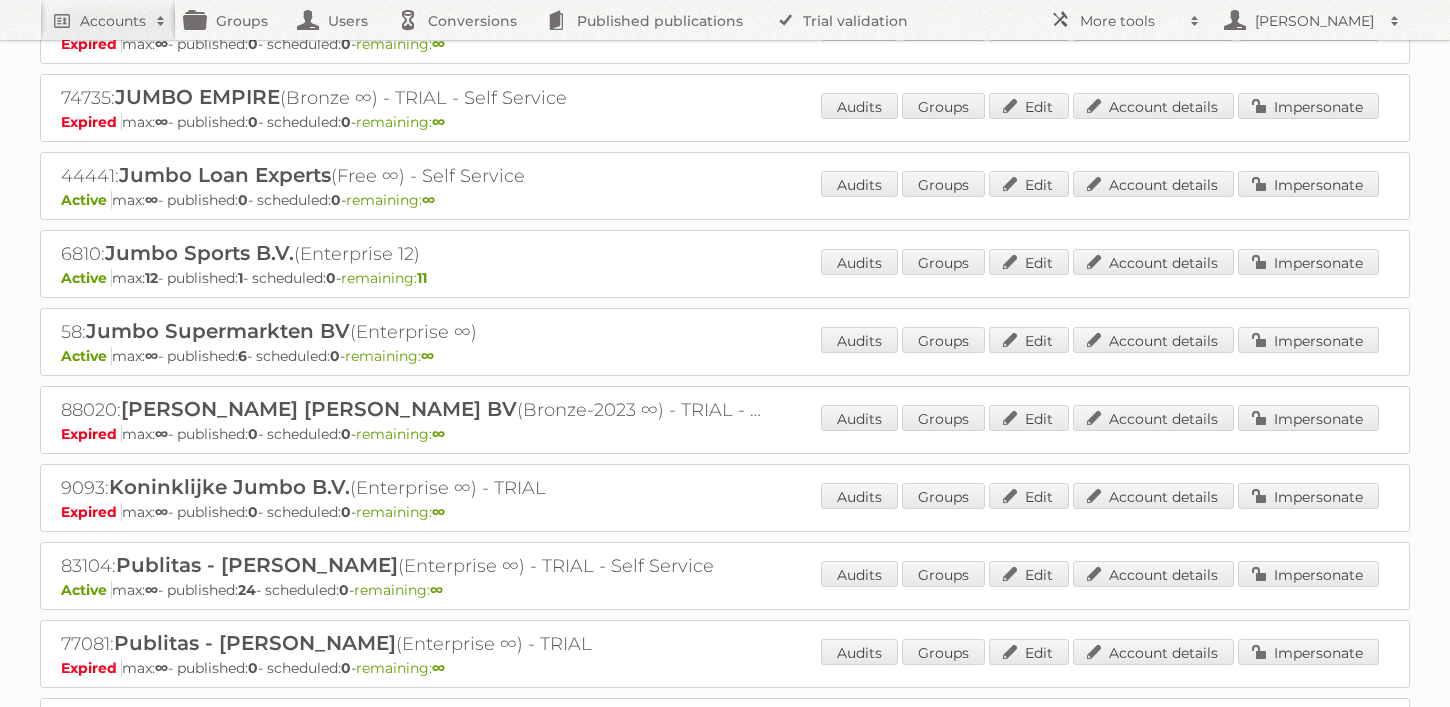 scroll, scrollTop: 668, scrollLeft: 0, axis: vertical 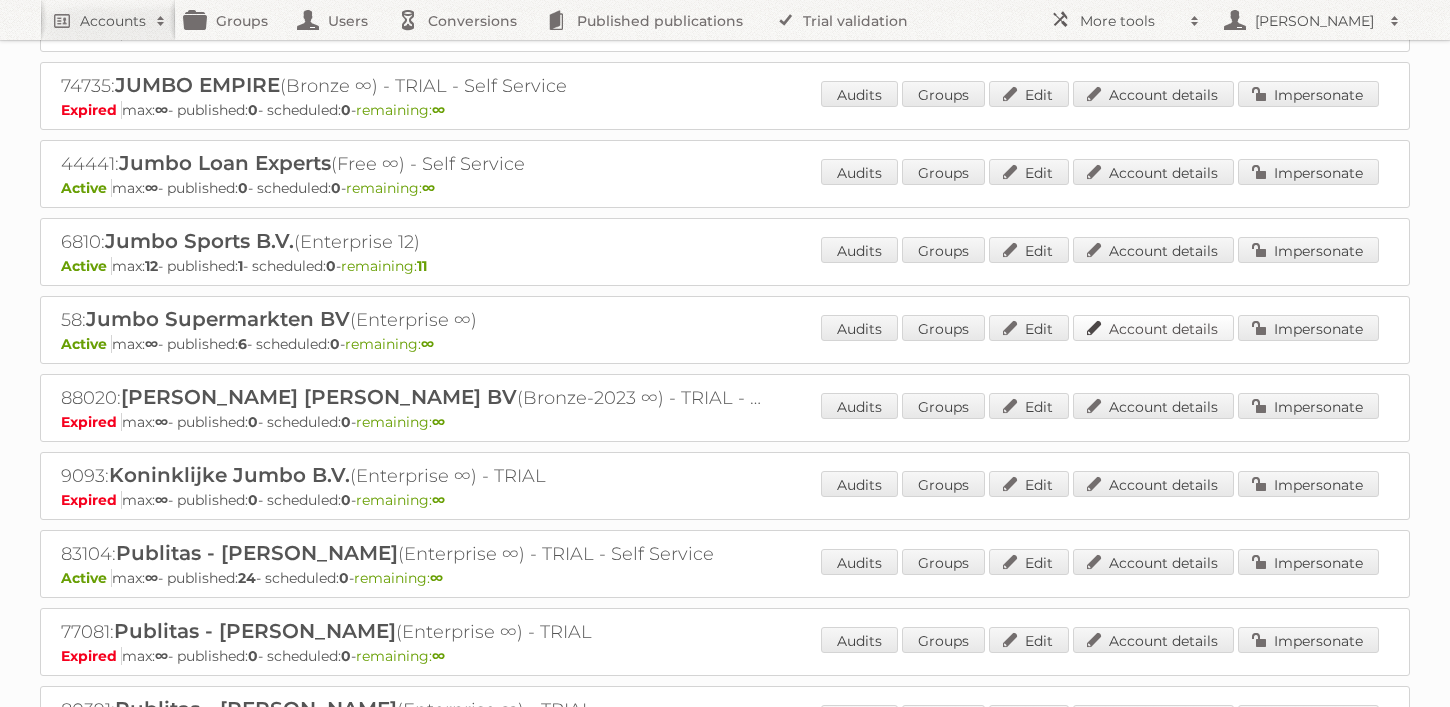 click on "Account details" at bounding box center [1153, 328] 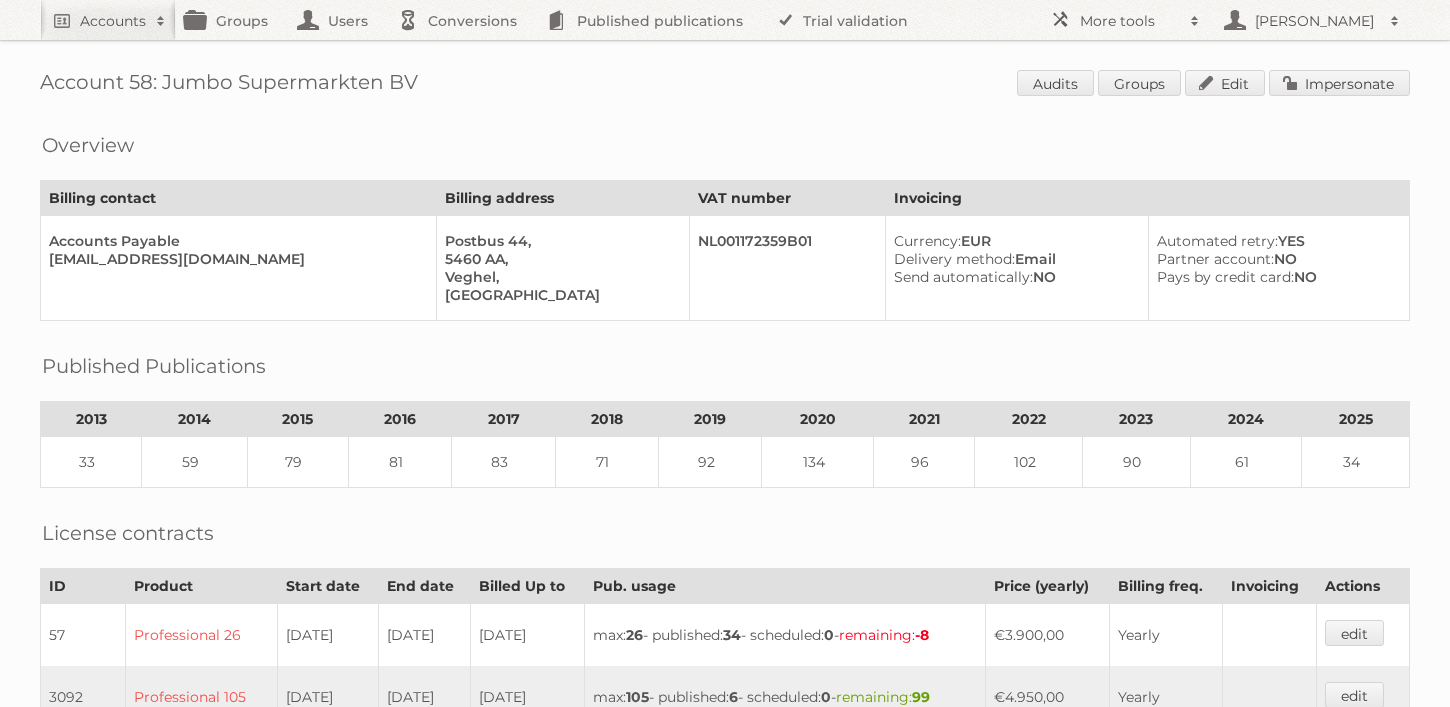 scroll, scrollTop: 0, scrollLeft: 0, axis: both 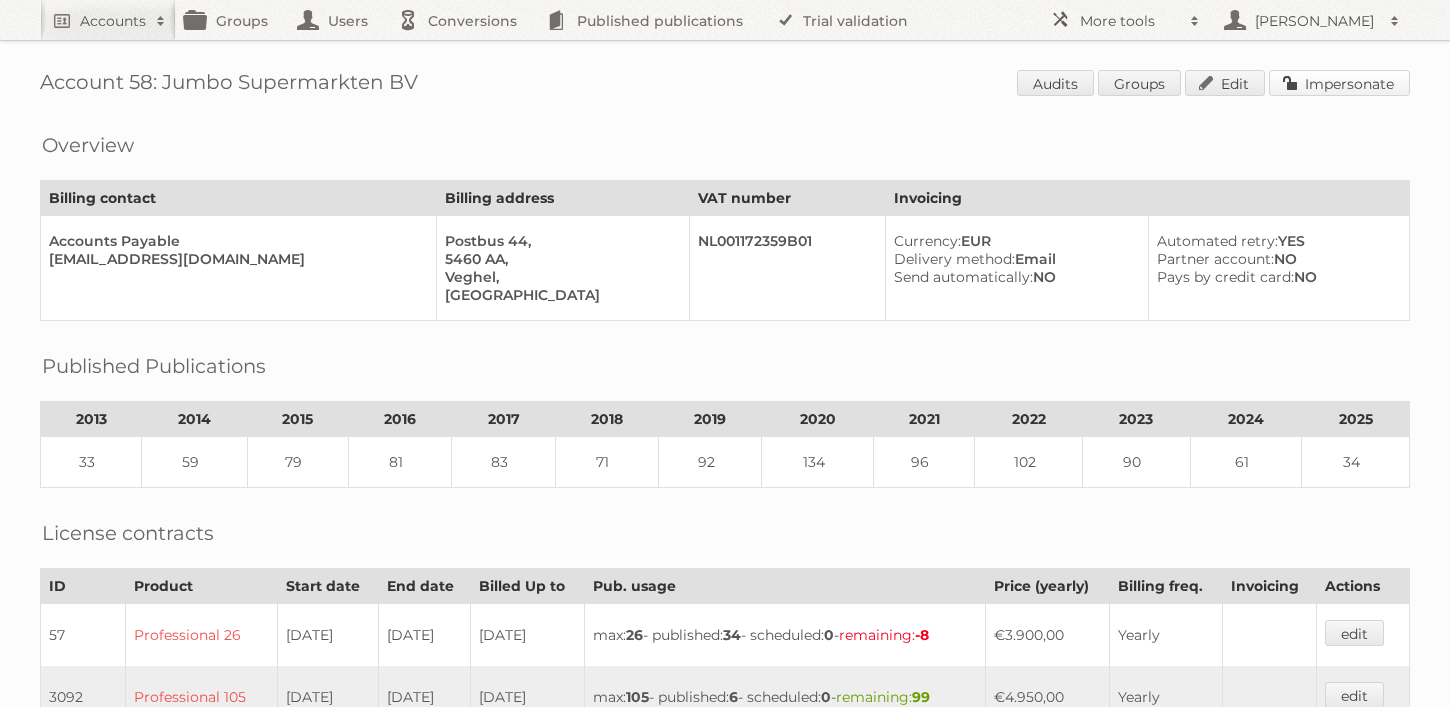 click on "Impersonate" at bounding box center [1339, 83] 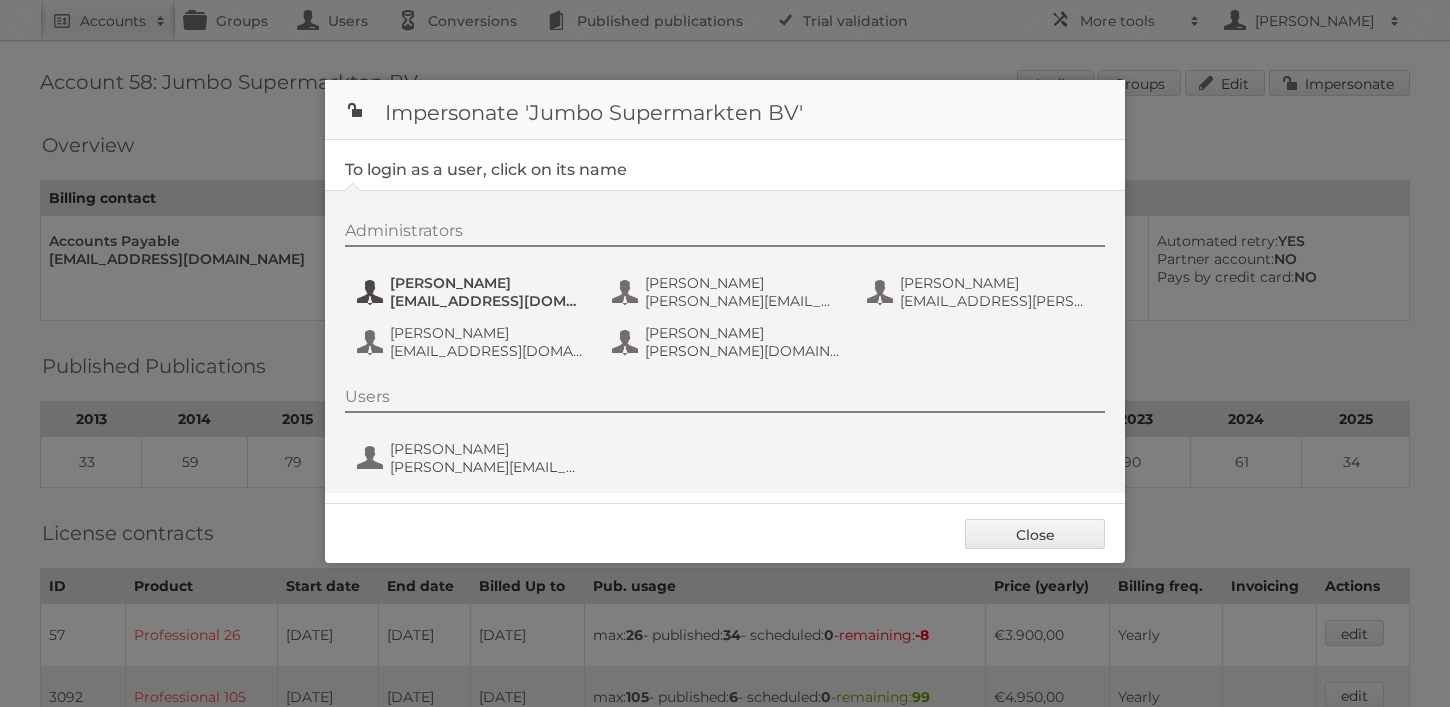 click on "anneke.vogels-vaneijk@jumbosupermarkten.nl" at bounding box center [487, 301] 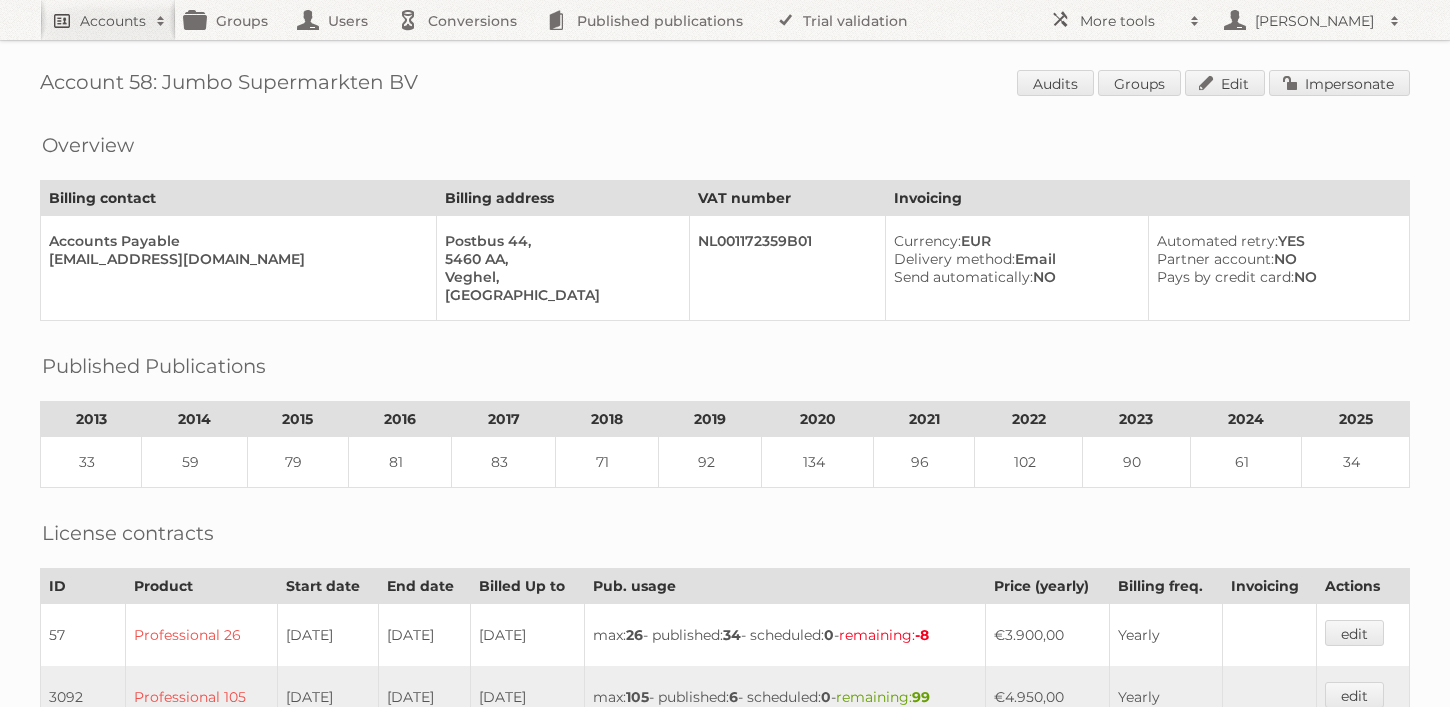 click on "Accounts" at bounding box center [113, 21] 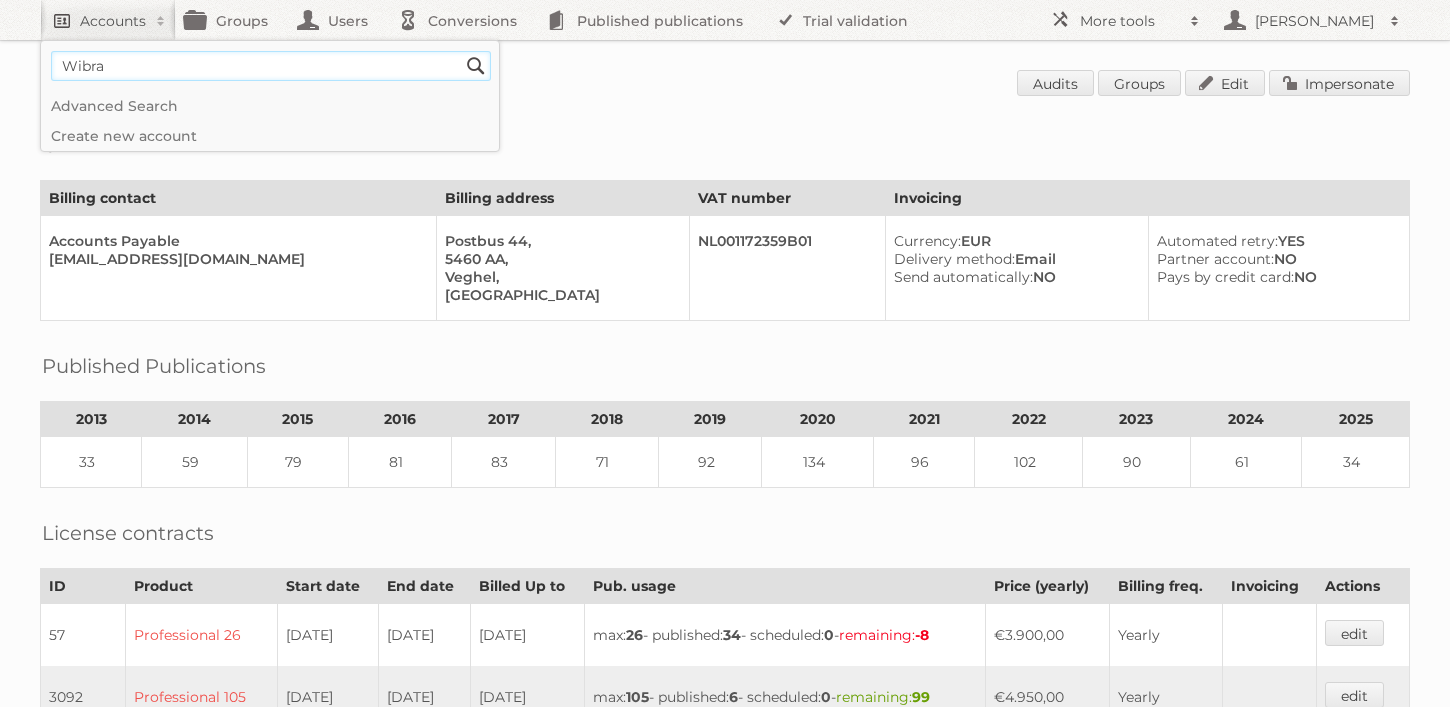 type on "Wibra" 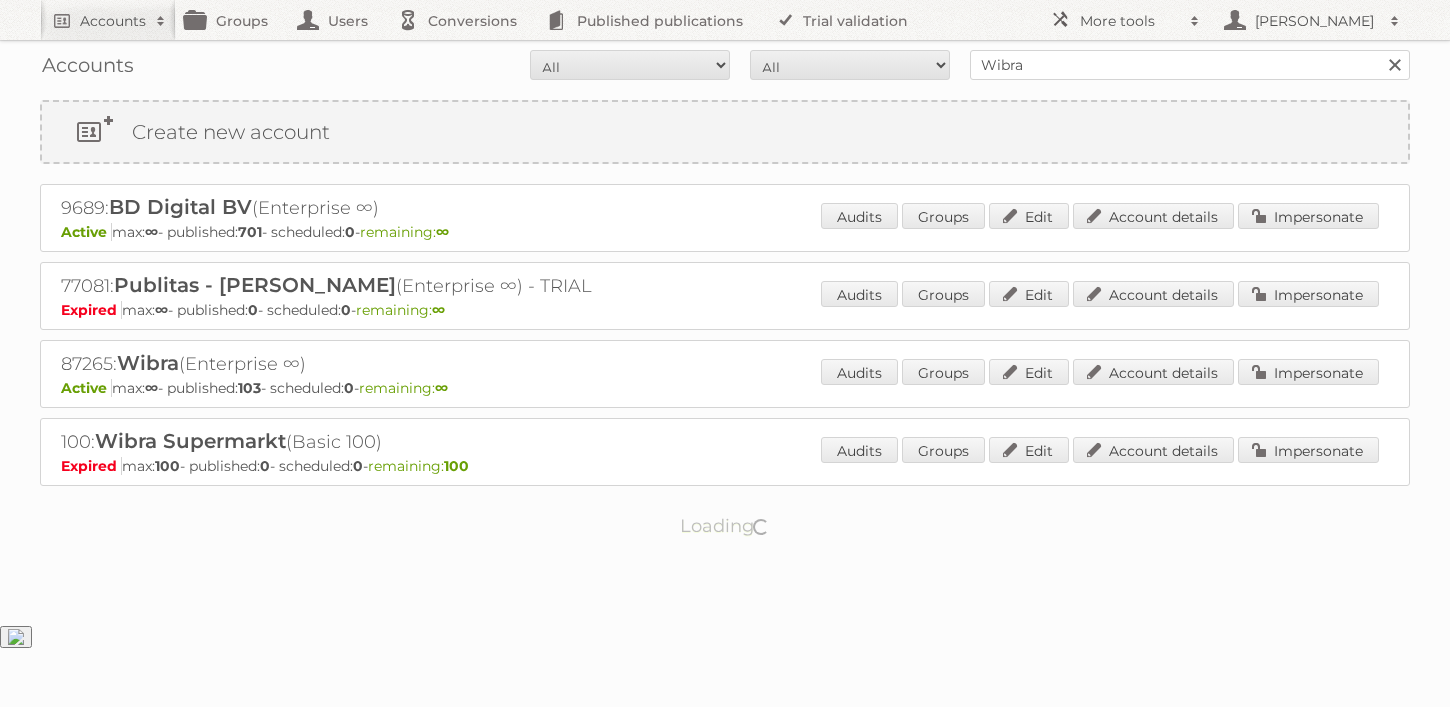 scroll, scrollTop: 0, scrollLeft: 0, axis: both 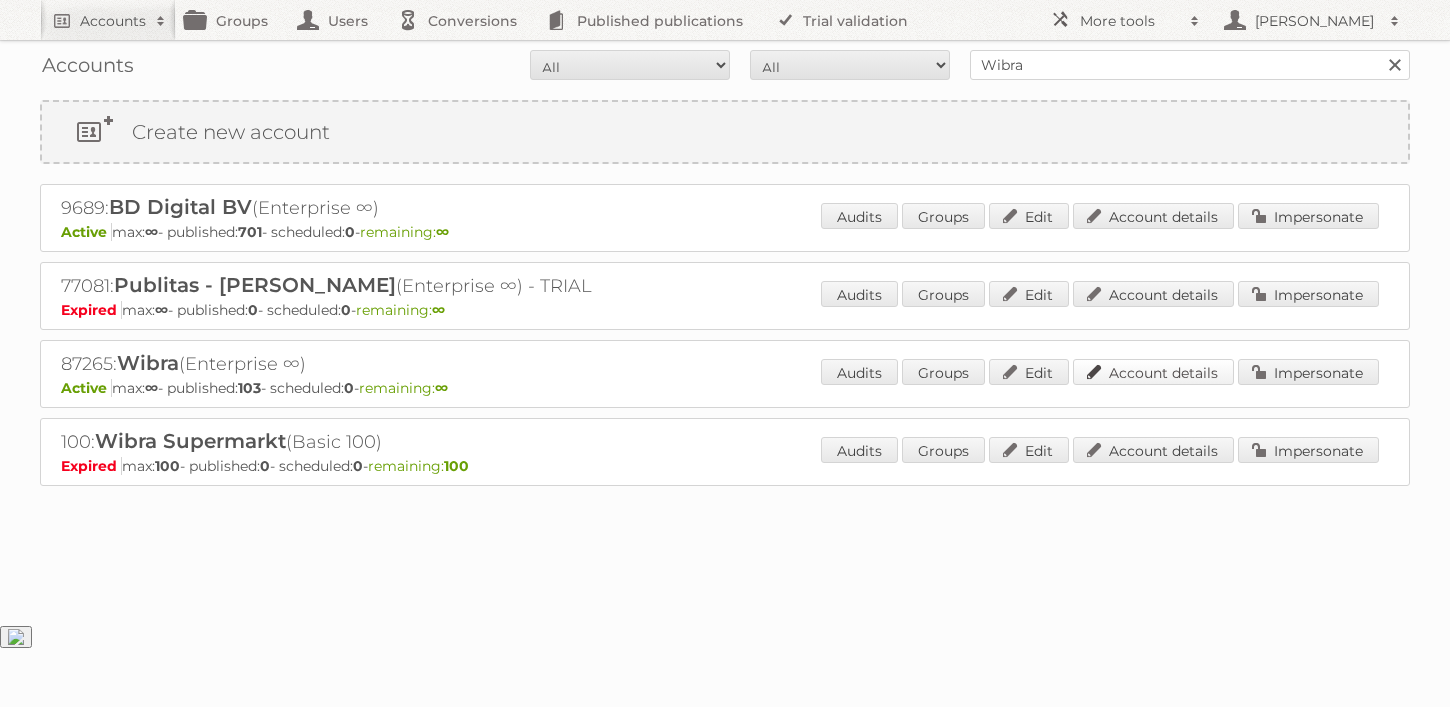 click on "Account details" at bounding box center [1153, 372] 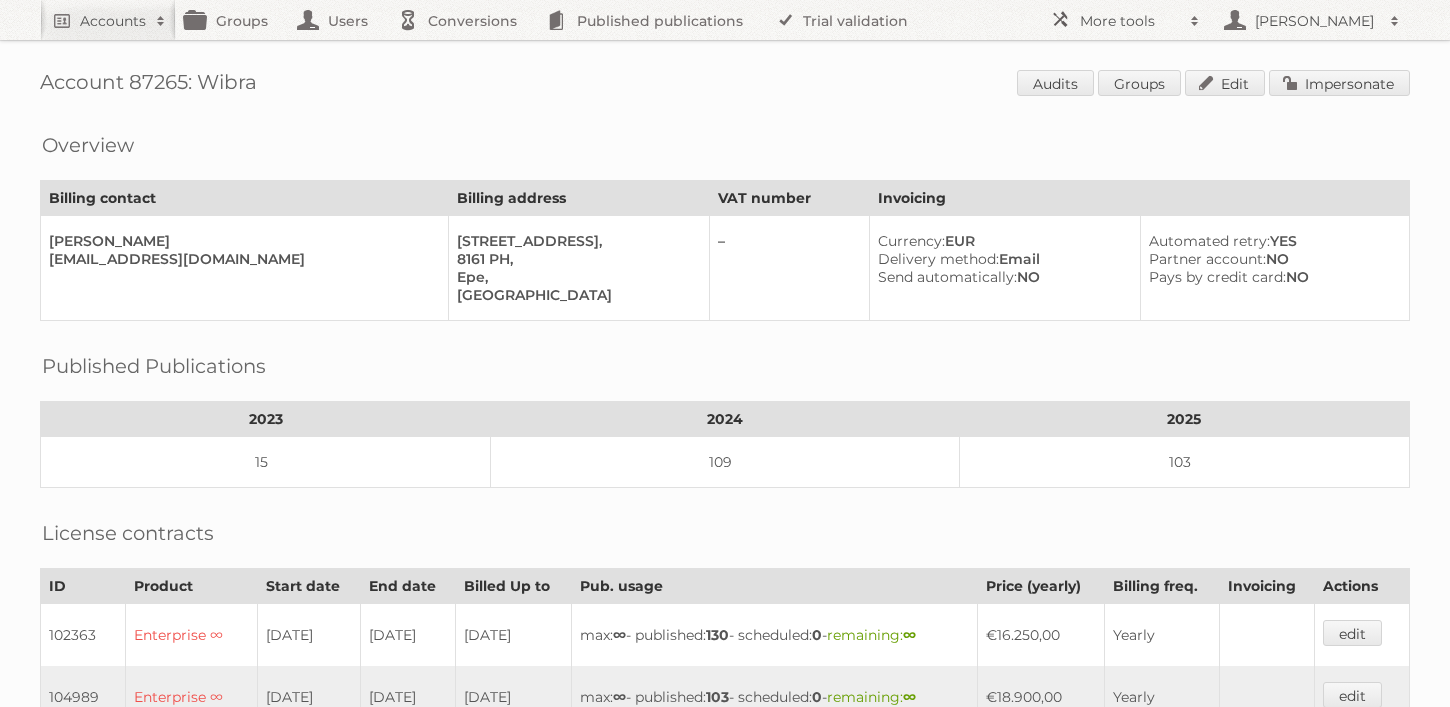 scroll, scrollTop: 0, scrollLeft: 0, axis: both 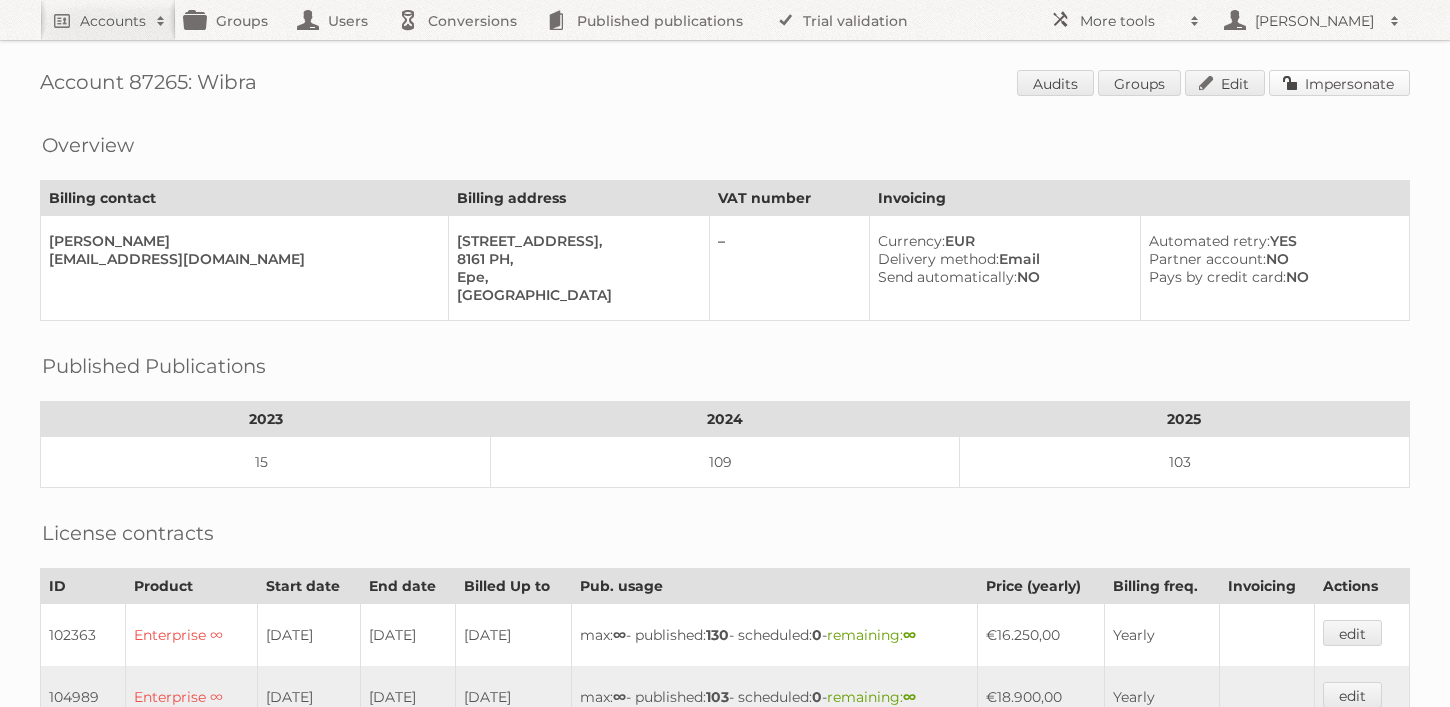 click on "Impersonate" at bounding box center (1339, 83) 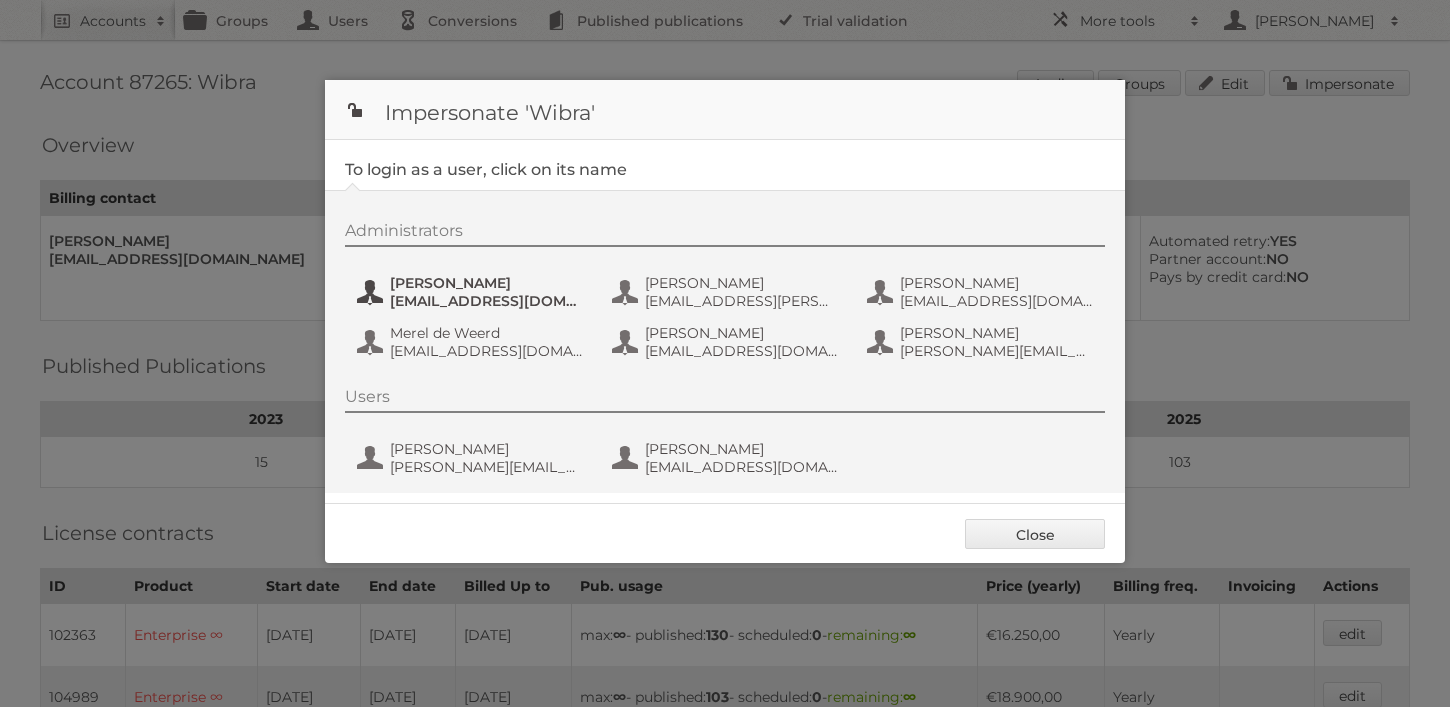 click on "g.aaldering@wibra.nl" at bounding box center [487, 301] 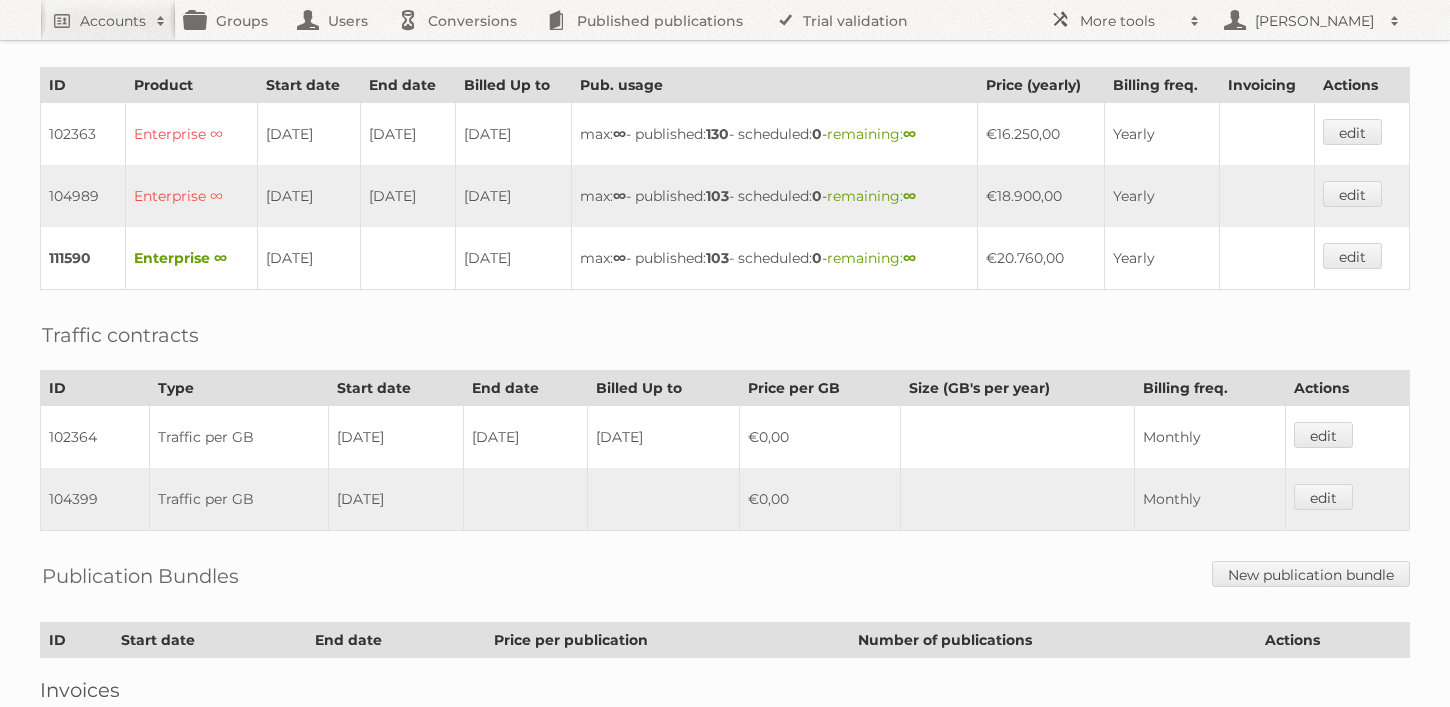 scroll, scrollTop: 494, scrollLeft: 0, axis: vertical 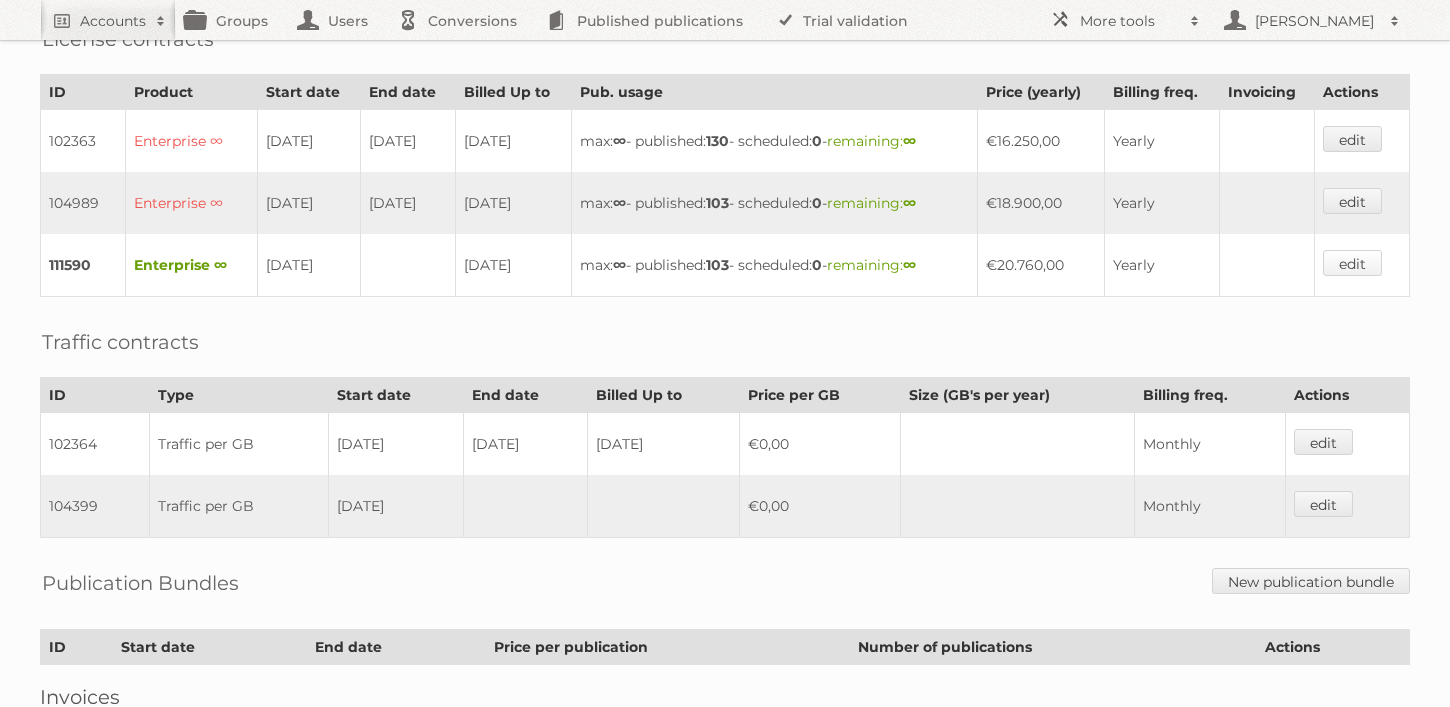 click on "edit" at bounding box center [1352, 263] 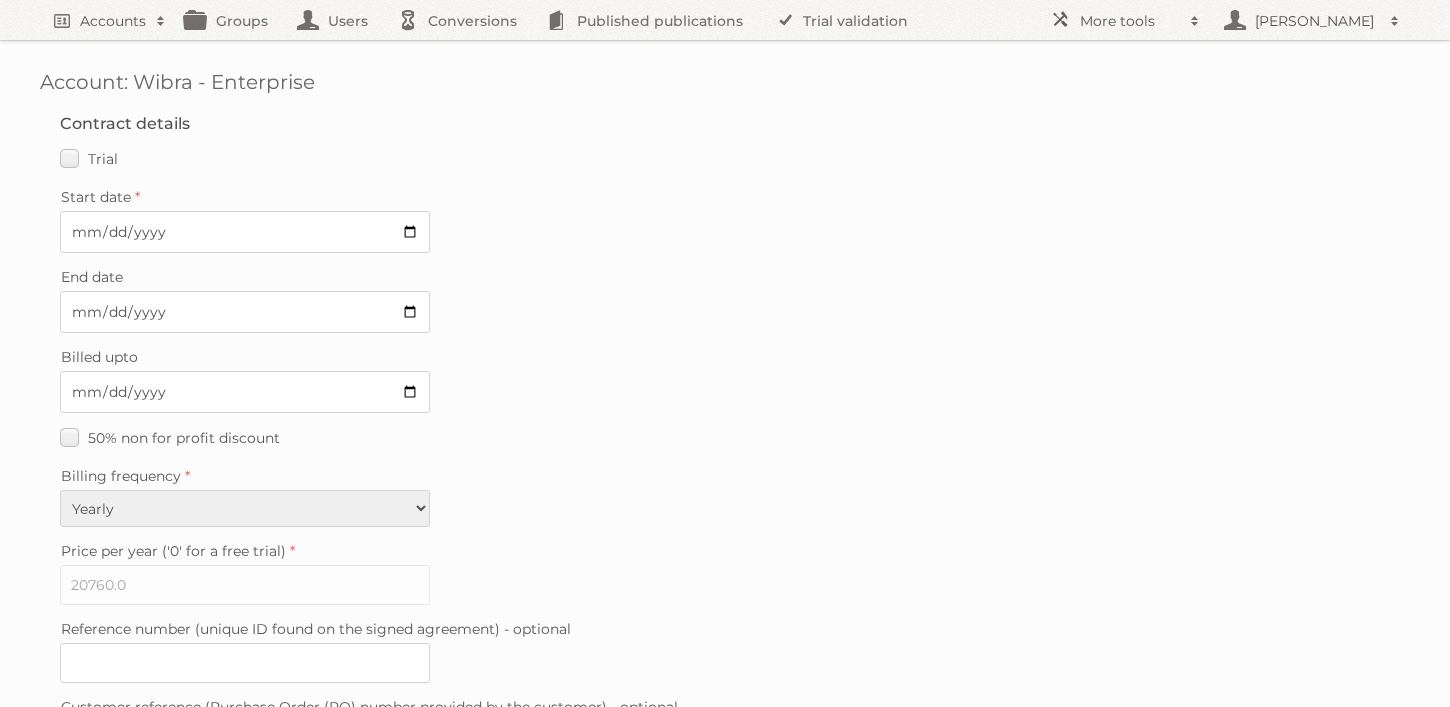 scroll, scrollTop: 571, scrollLeft: 0, axis: vertical 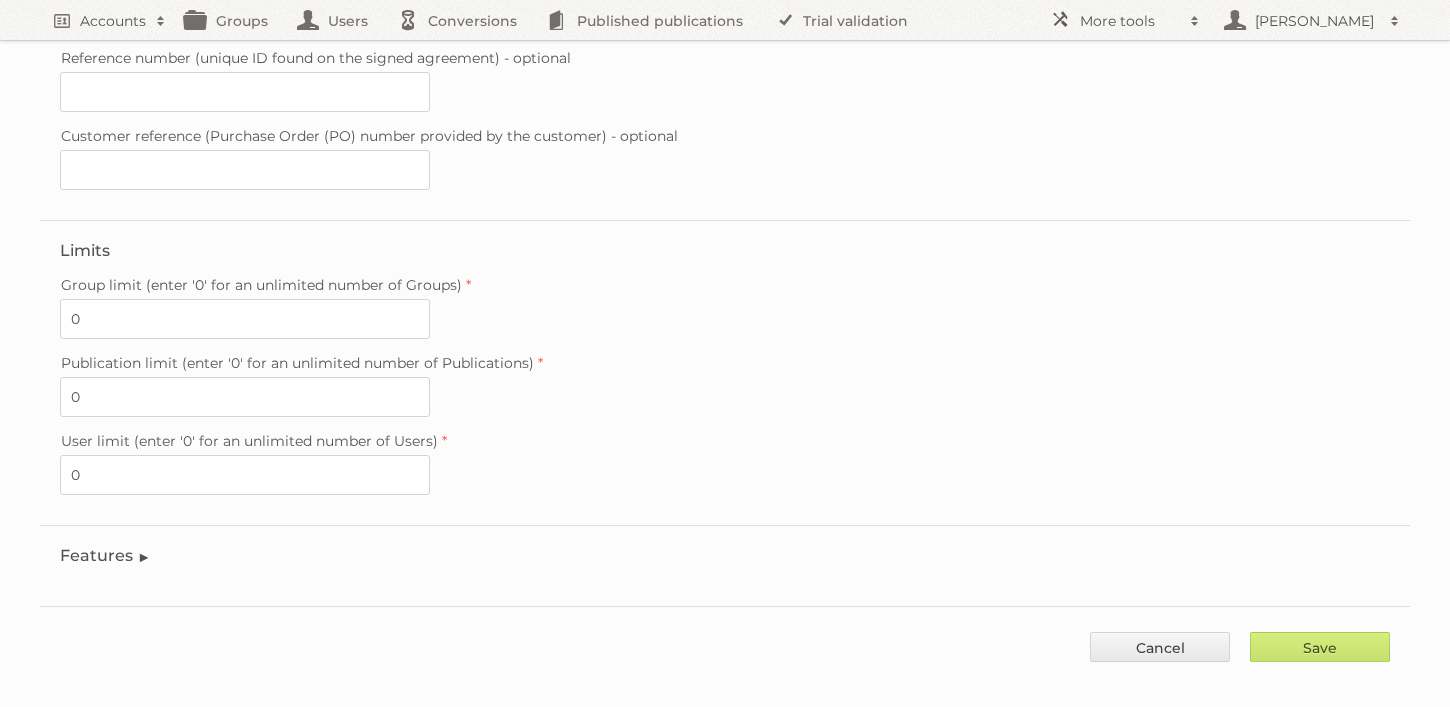 click on "Features
Enable accessibility text
Enable account tree structure
Enable analytics ask for consent
Enable analytics dashboard
Enable animated content
Enable api v2 key management
Enable banners
Enable branding
Enable clip copy
Enable content reporting
Enable custom currencies
Enable custom domains
Enable custom header
Enable disabling publication seo
Enable disabling publitas branding
Enable duplicate publication
Enable dynamic hotspots
Enable dynamic product template editor
Enable ecommerce integration
Enable editor
Enable external content hotspots
Enable favorites list
Enable force single page on mobile
Enable generated product hotspots
Enable google analytics
Enable google tag manager
Enable group analytics dashboard" at bounding box center (725, 560) 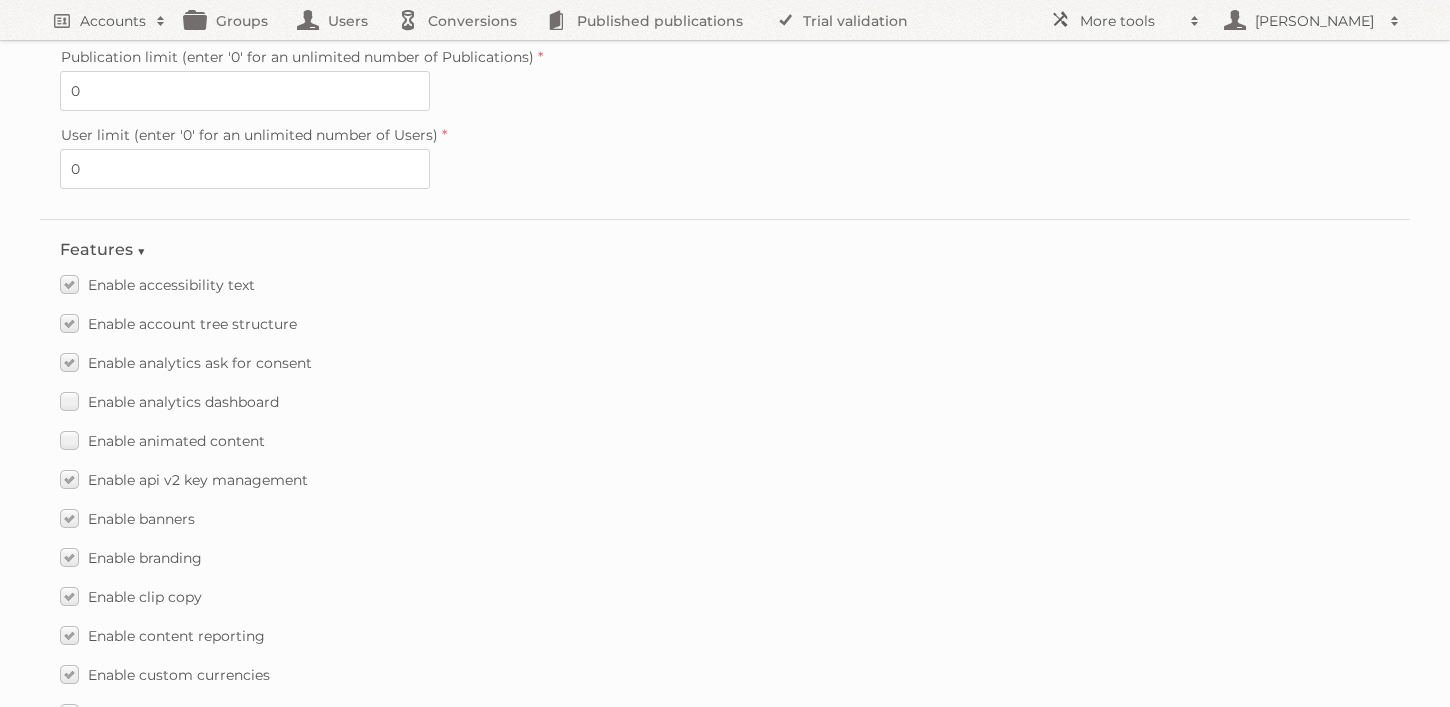 scroll, scrollTop: 886, scrollLeft: 0, axis: vertical 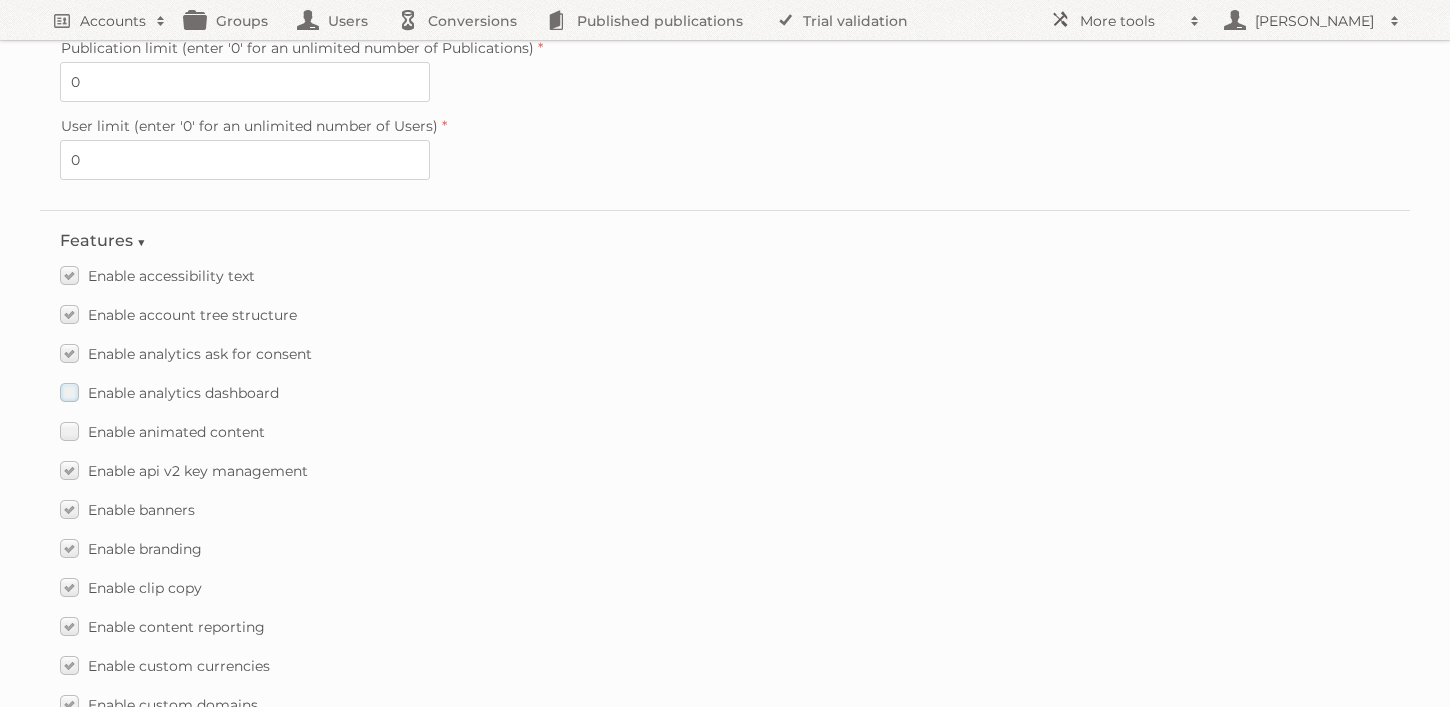 click on "Enable analytics dashboard" at bounding box center (183, 393) 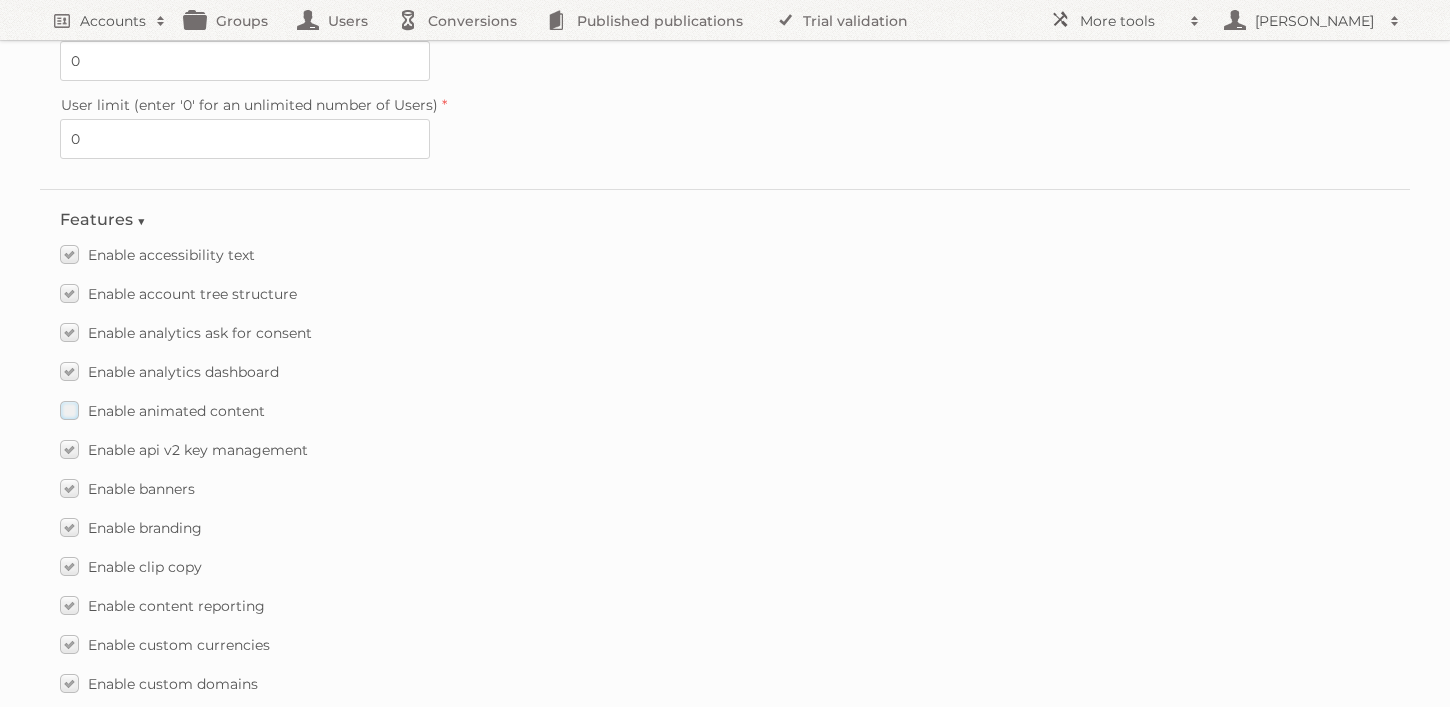 scroll, scrollTop: 1804, scrollLeft: 0, axis: vertical 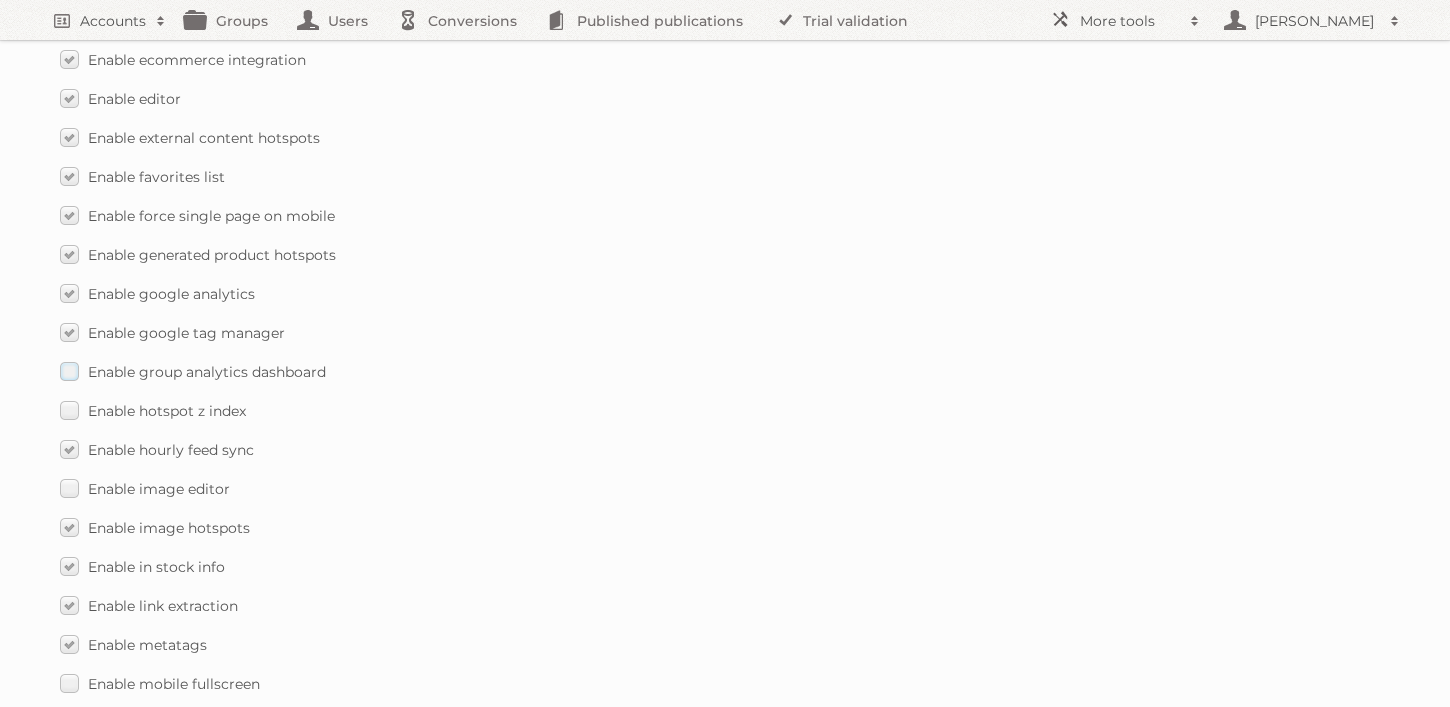 click on "Enable group analytics dashboard" at bounding box center (193, 371) 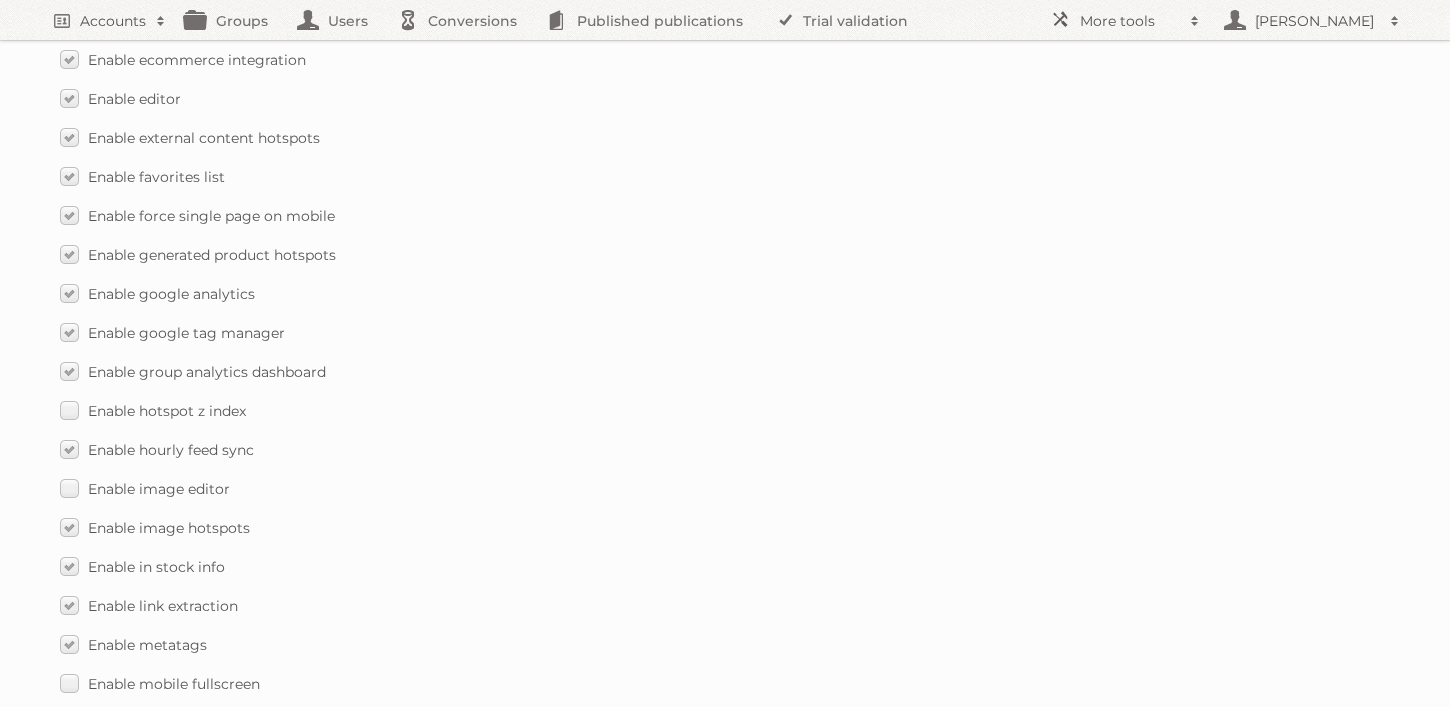 scroll, scrollTop: 2950, scrollLeft: 0, axis: vertical 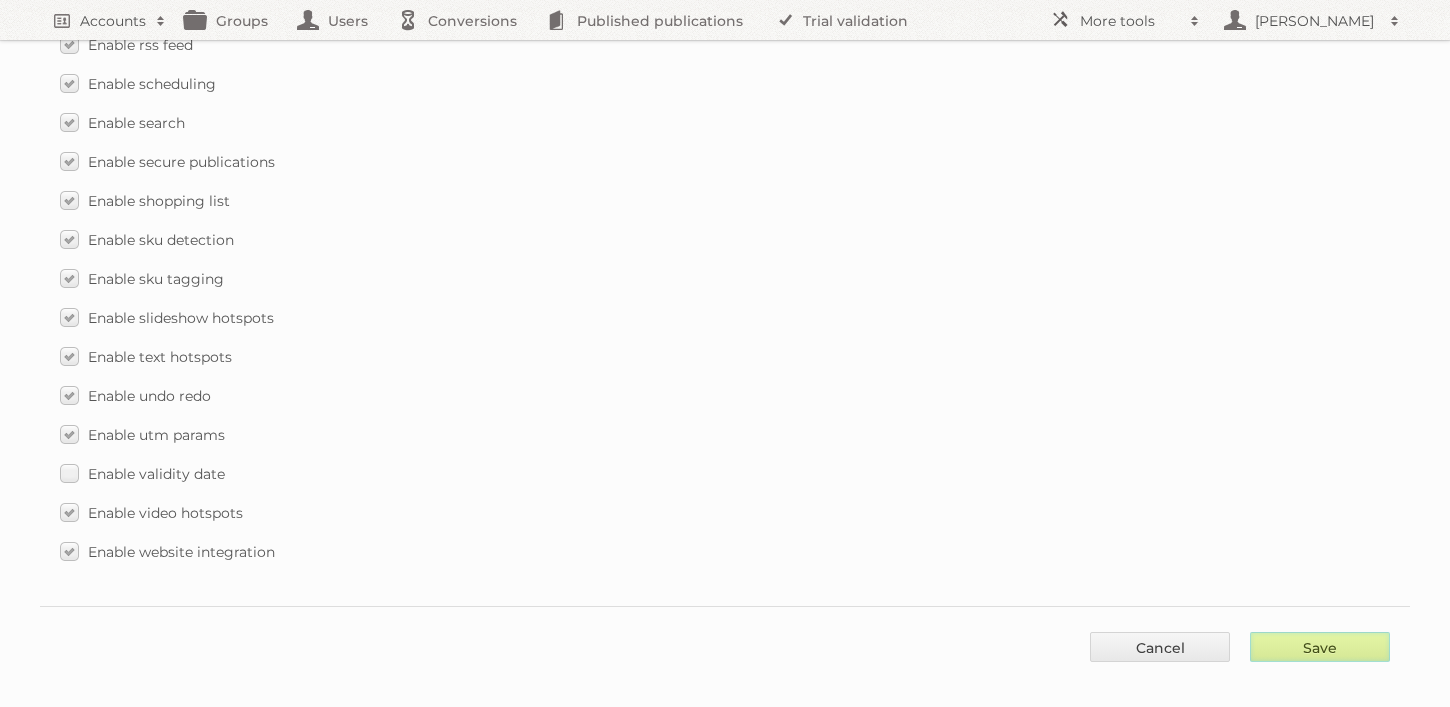click on "Save" at bounding box center (1320, 647) 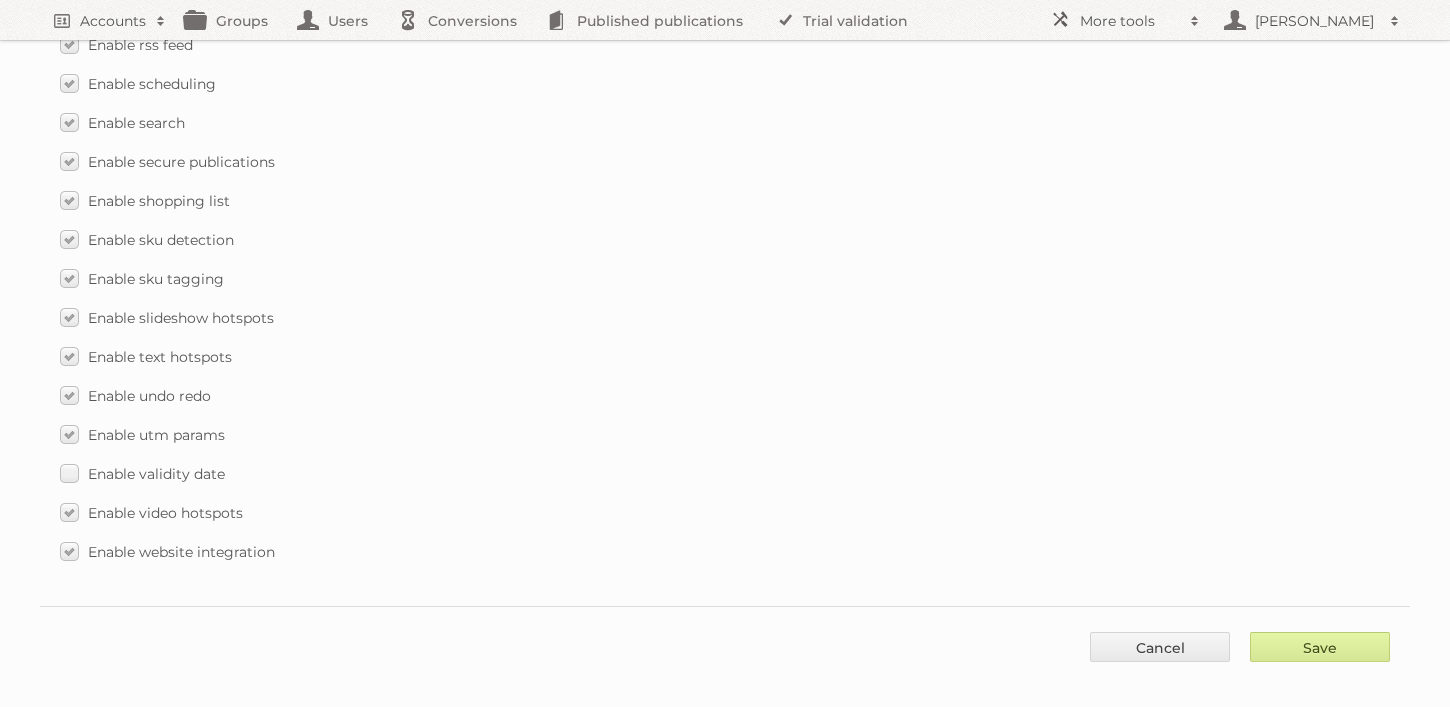 type on "..." 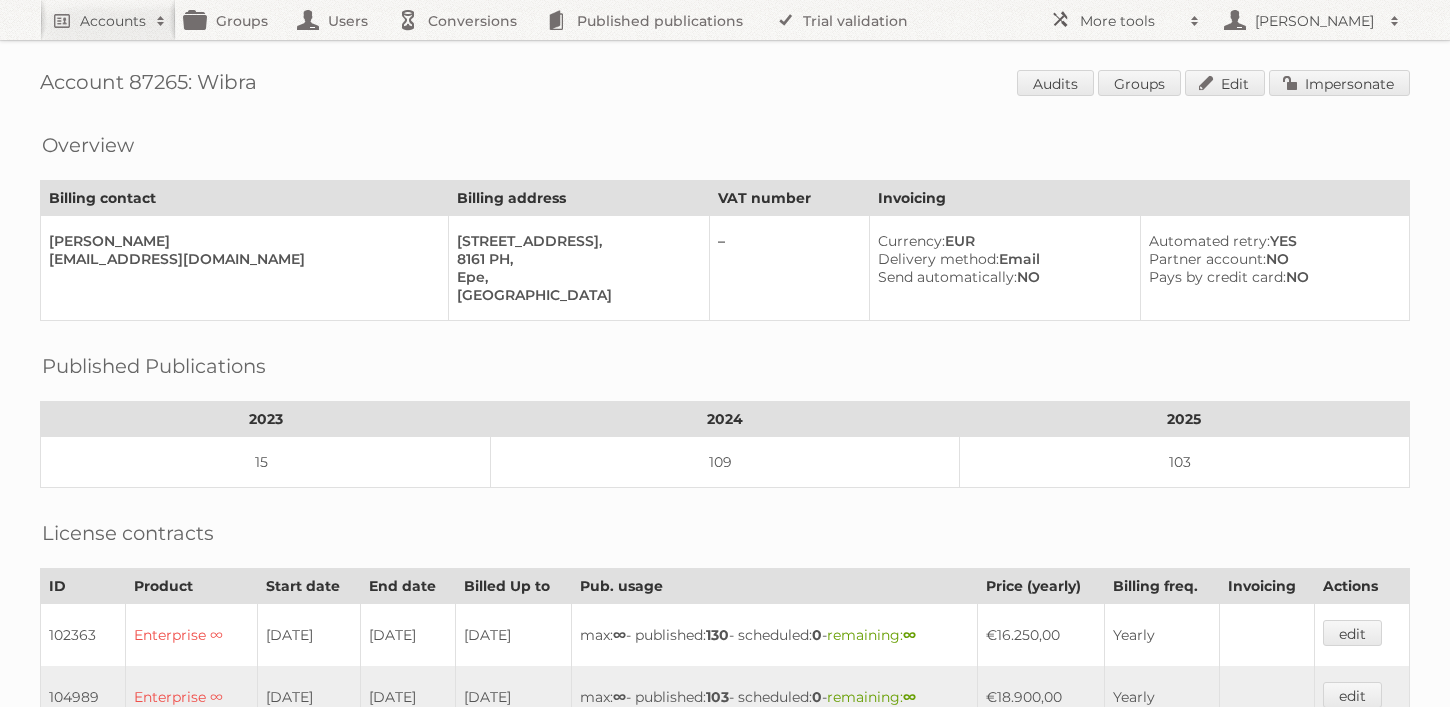 scroll, scrollTop: 0, scrollLeft: 0, axis: both 